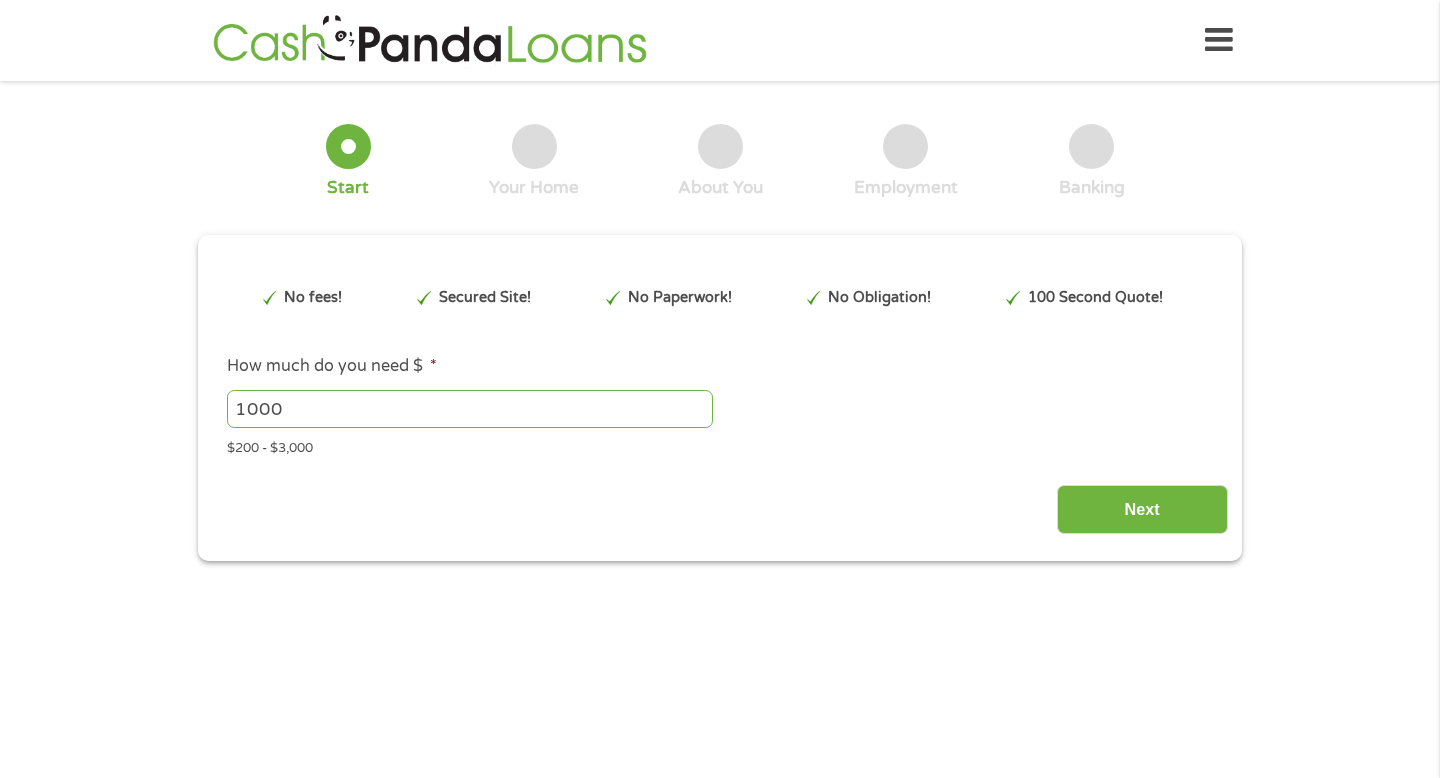 scroll, scrollTop: 0, scrollLeft: 0, axis: both 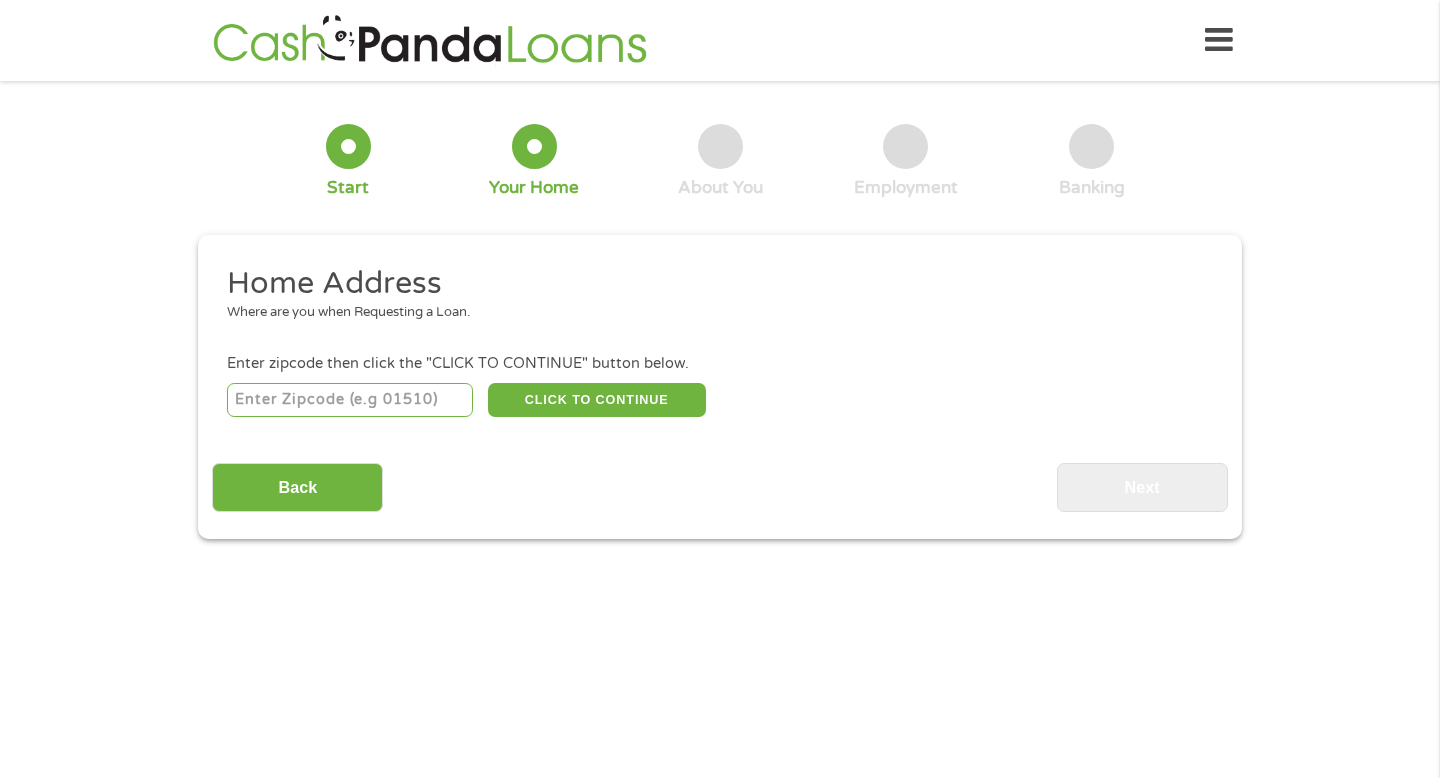 click at bounding box center [350, 400] 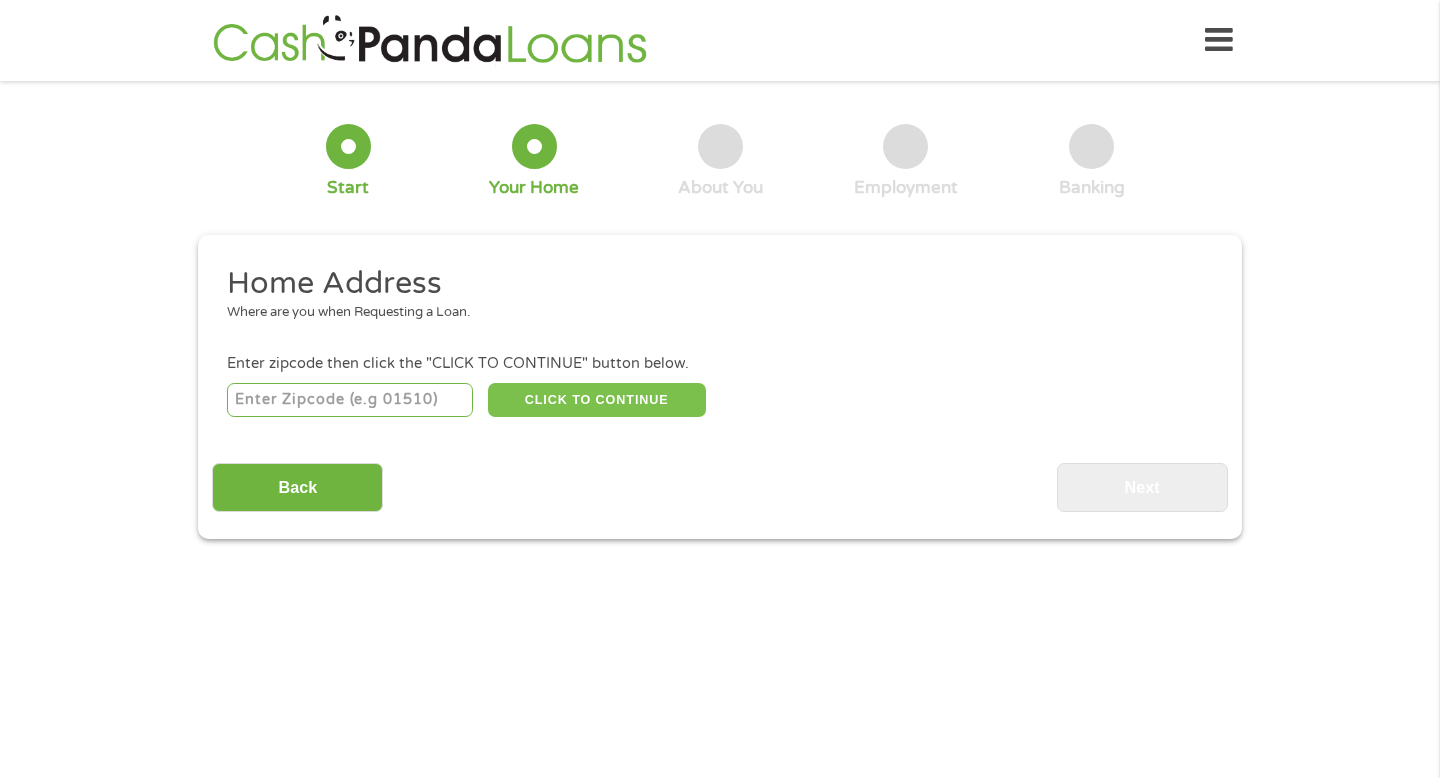 type on "[POSTAL_CODE]" 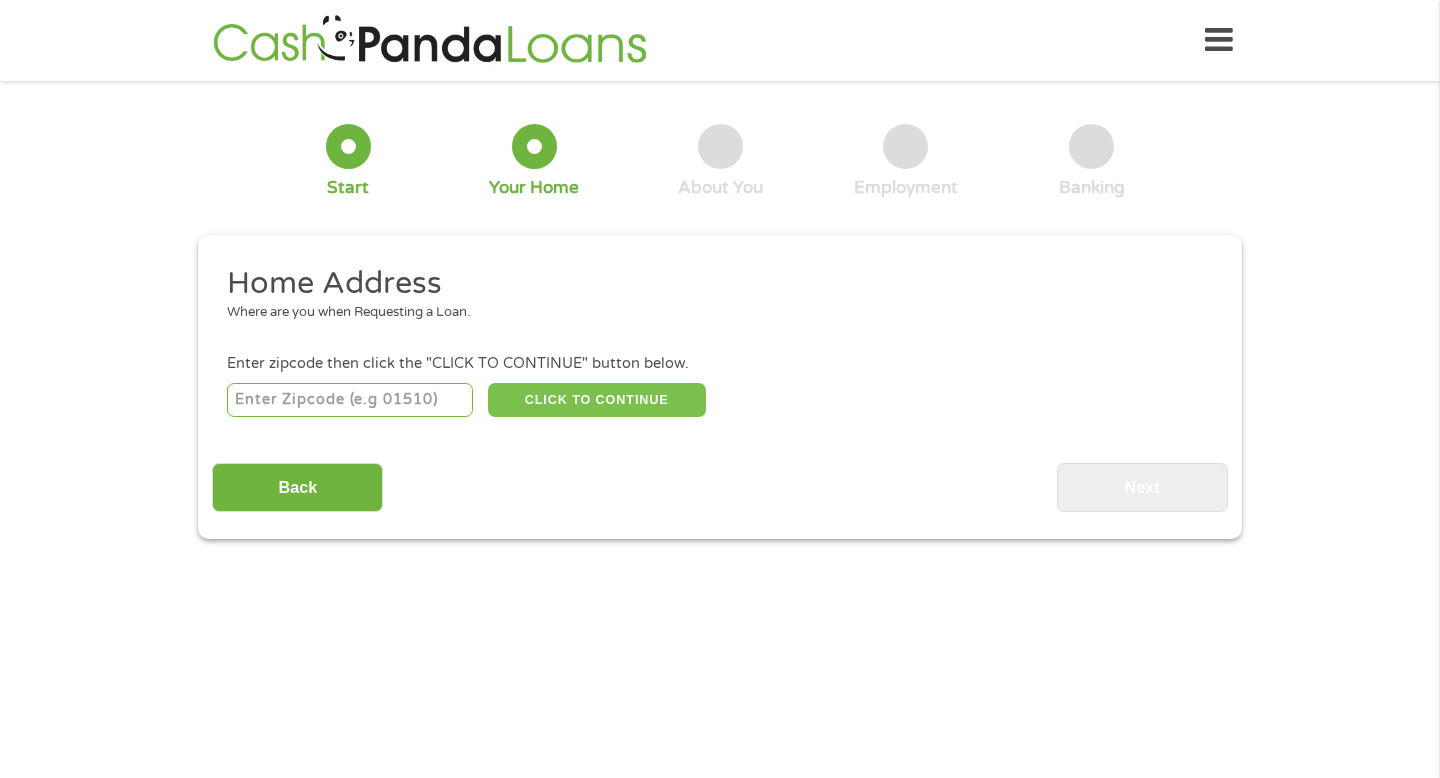 click on "CLICK TO CONTINUE" at bounding box center [597, 400] 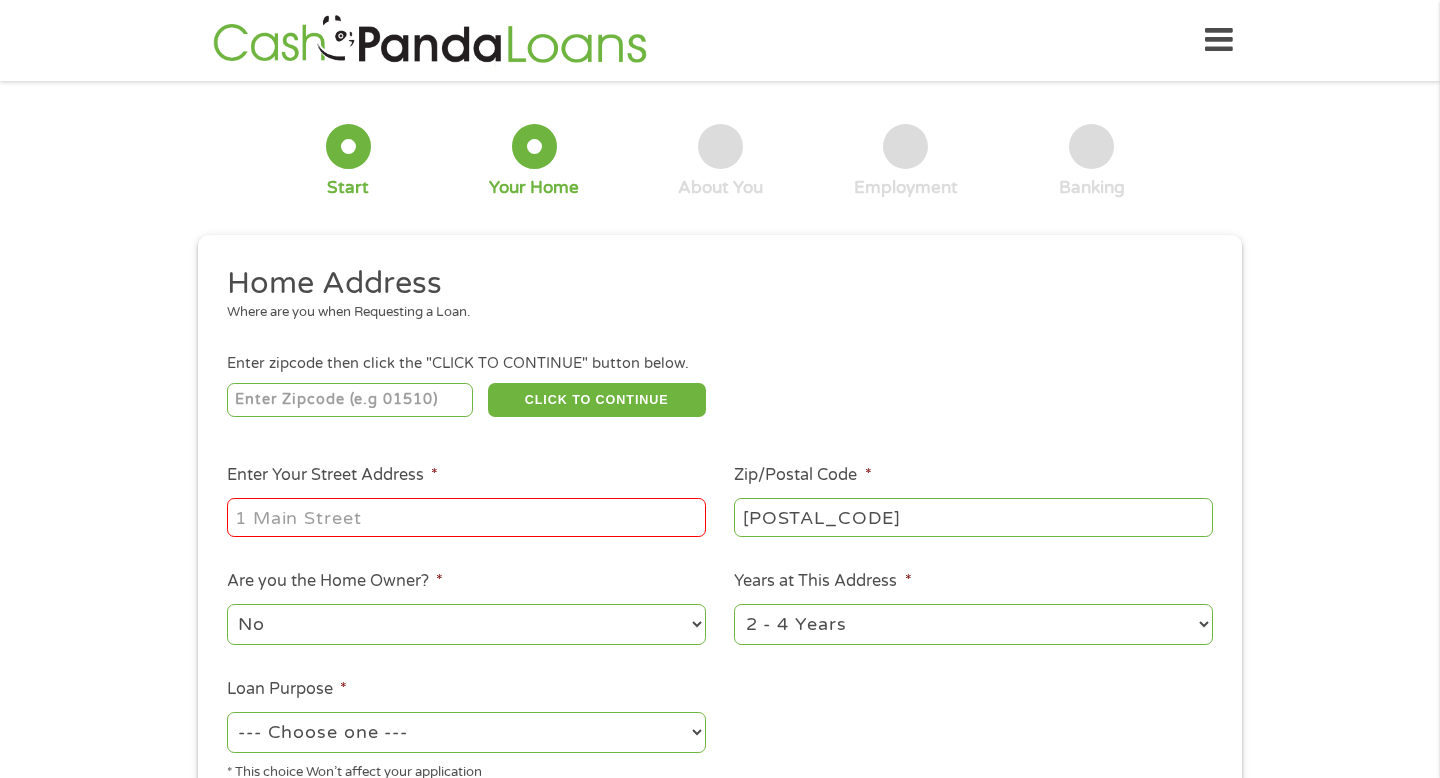 click on "Enter Your Street Address *" at bounding box center [466, 517] 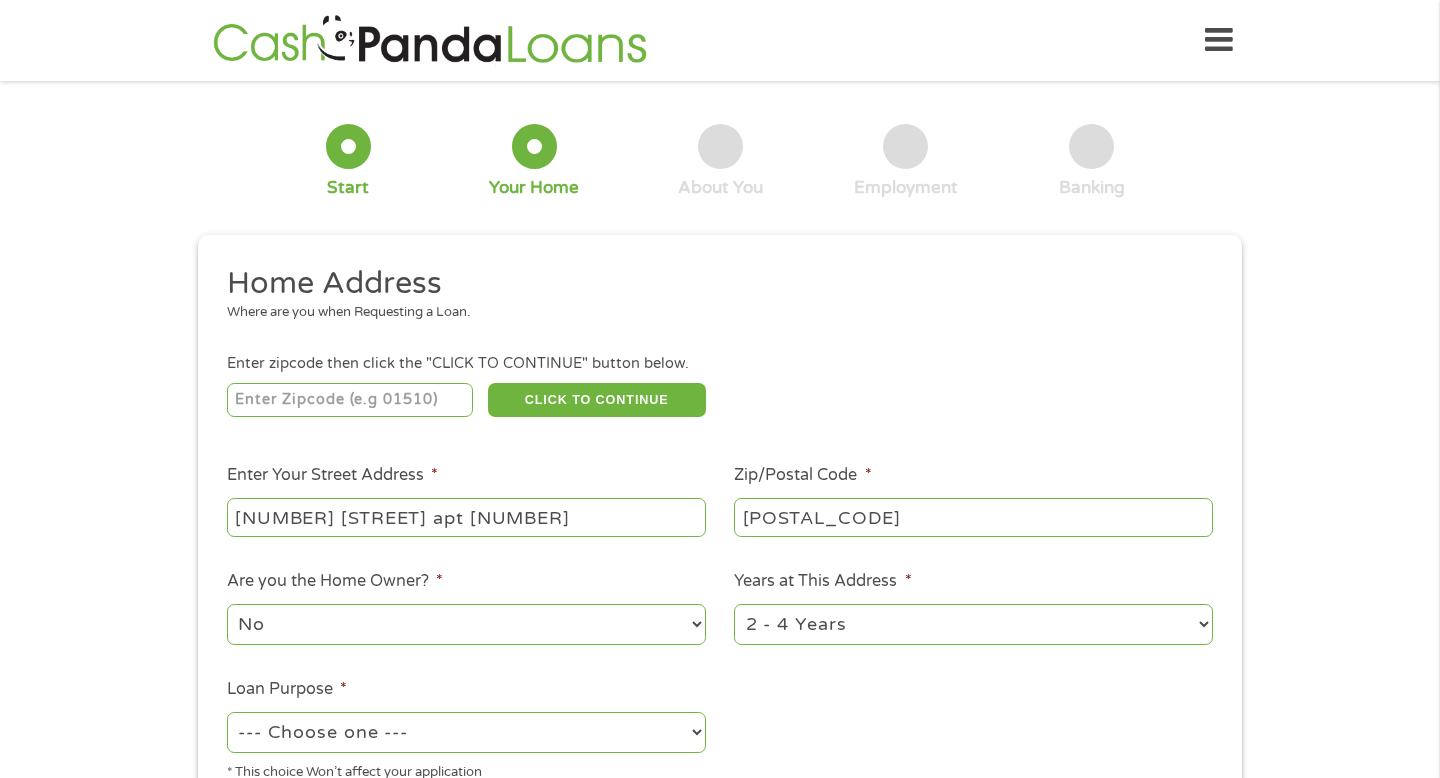 type on "[NUMBER] [STREET] apt [NUMBER]" 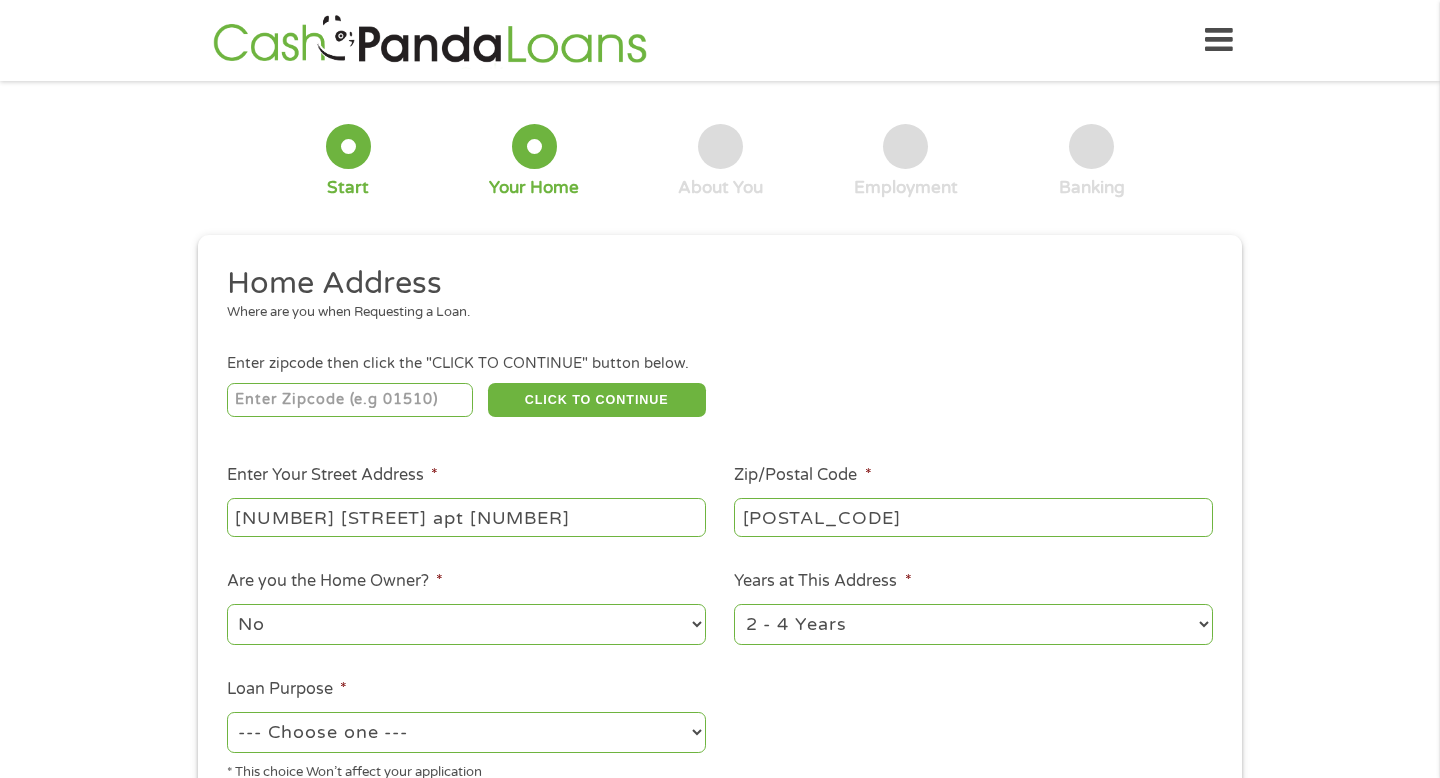 click on "--- Choose one --- Pay Bills Debt Consolidation Home Improvement Major Purchase Car Loan Short Term Cash Medical Expenses Other" at bounding box center [466, 732] 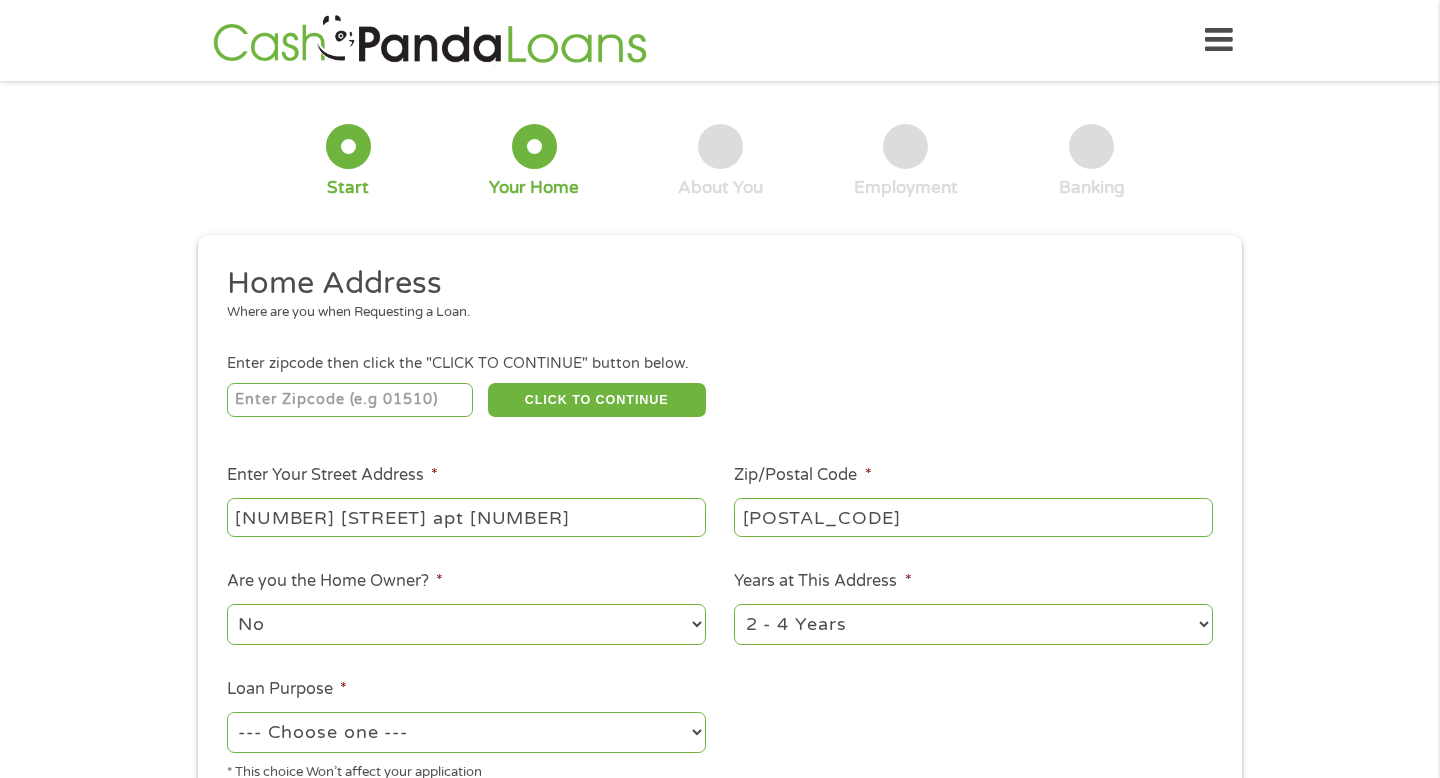 select on "other" 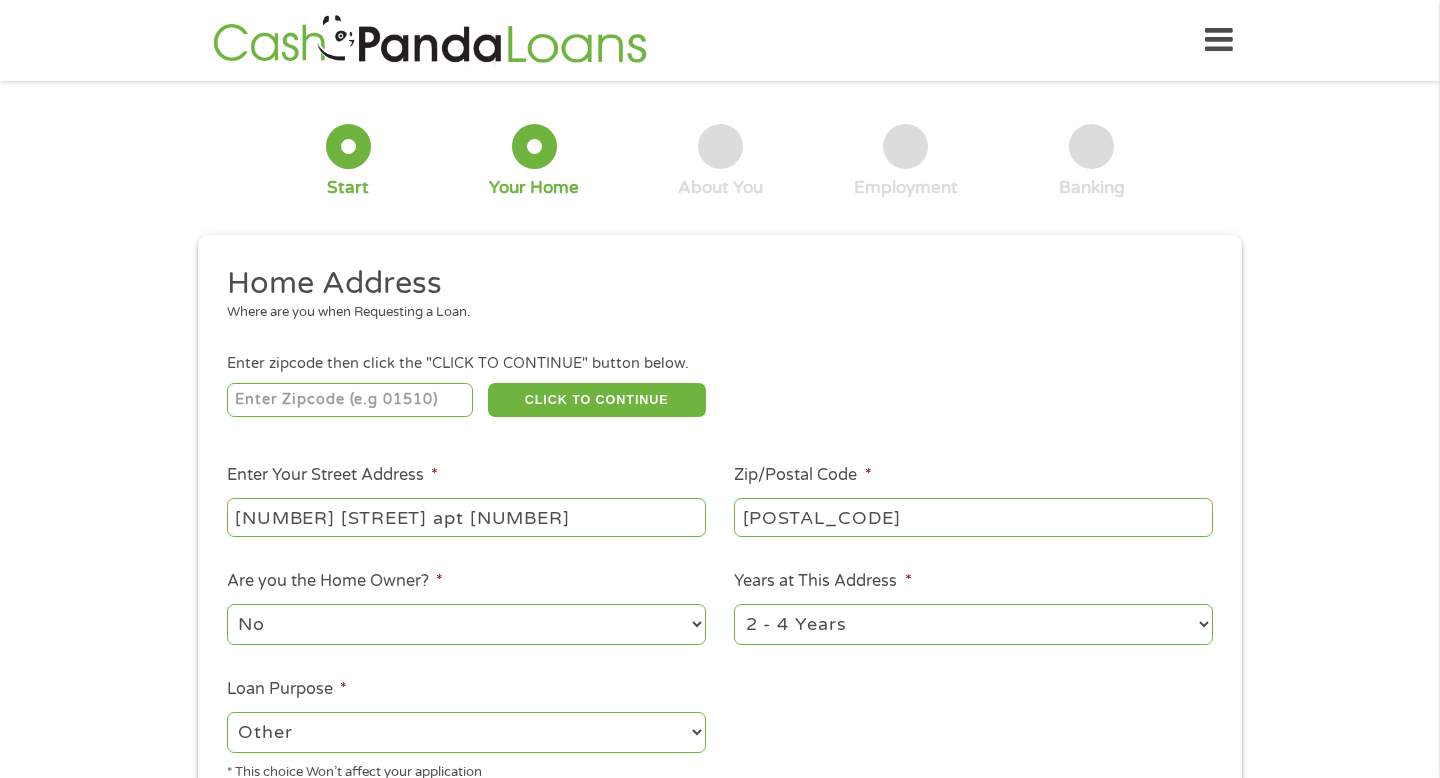 click on "Home Address Where are you when Requesting a Loan.
Enter zipcode then click the "CLICK TO CONTINUE" button below.
[POSTAL_CODE]
CLICK TO CONTINUE
Please recheck your Zipcode, it seems to be Incorrect Enter Your Street Address * [NUMBER] [STREET] apt [NUMBER] Zip/Postal Code * [POSTAL_CODE] This field is hidden when viewing the form City * [CITY] This field is hidden when viewing the form State * Alabama Alaska Arizona Arkansas California Colorado Connecticut Delaware Florida Georgia Hawaii Idaho Illinois Indiana Iowa Kansas Kentucky Louisiana Maine Maryland Massachusetts Michigan Minnesota Mississippi Missouri Montana Nebraska Nevada New Hampshire New Jersey New Mexico North Carolina North Dakota Ohio Oklahoma Oregon Pennsylvania Rhode Island South Carolina South Dakota Tennessee Texas Utah Vermont Virginia Washington West Virginia Wisconsin Wyoming Are you the Home Owner? * No Yes Years at This Address * 1 Year or less 1 - 2 Years 2 - 4 Years Over 4 Years Loan Purpose * --- Choose one --- Pay Bills Other" at bounding box center [719, 531] 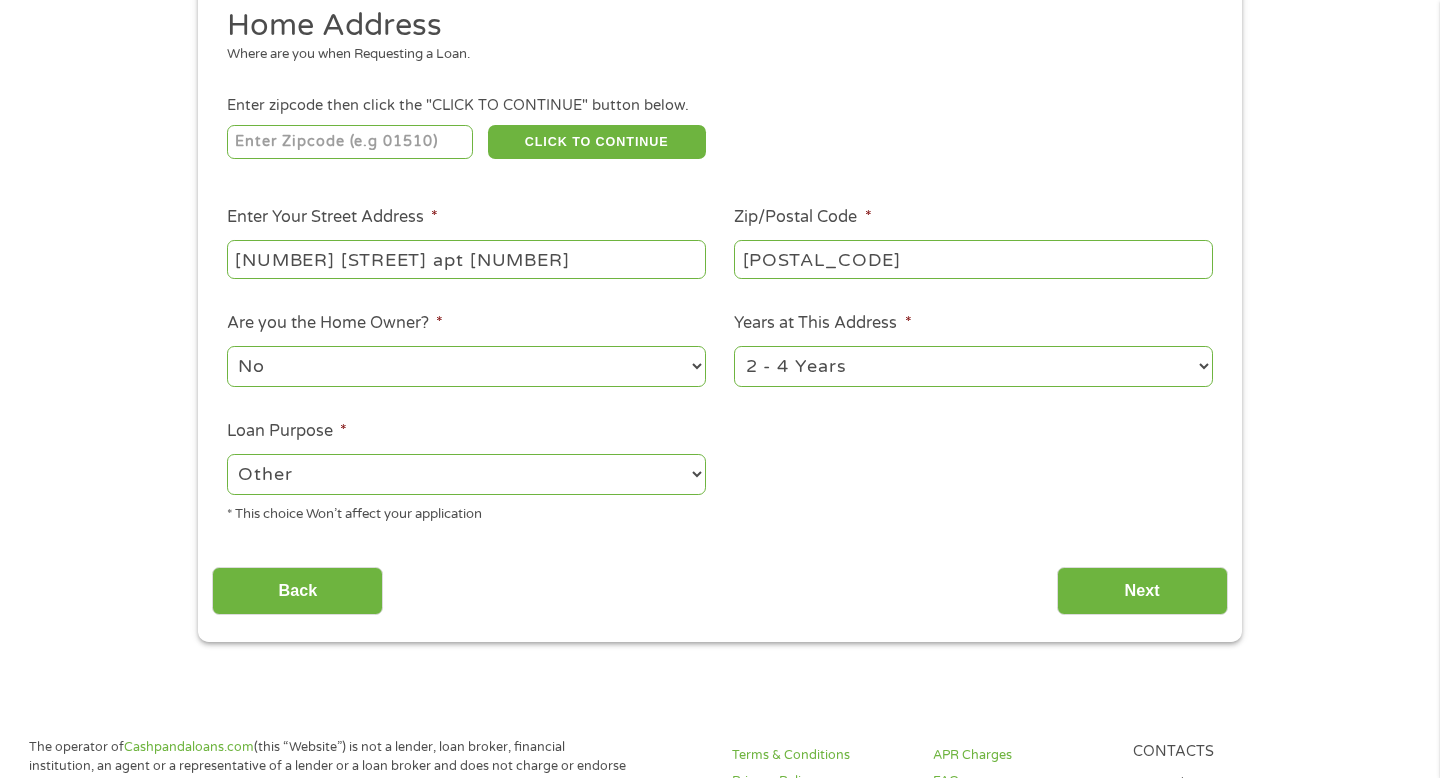 scroll, scrollTop: 280, scrollLeft: 0, axis: vertical 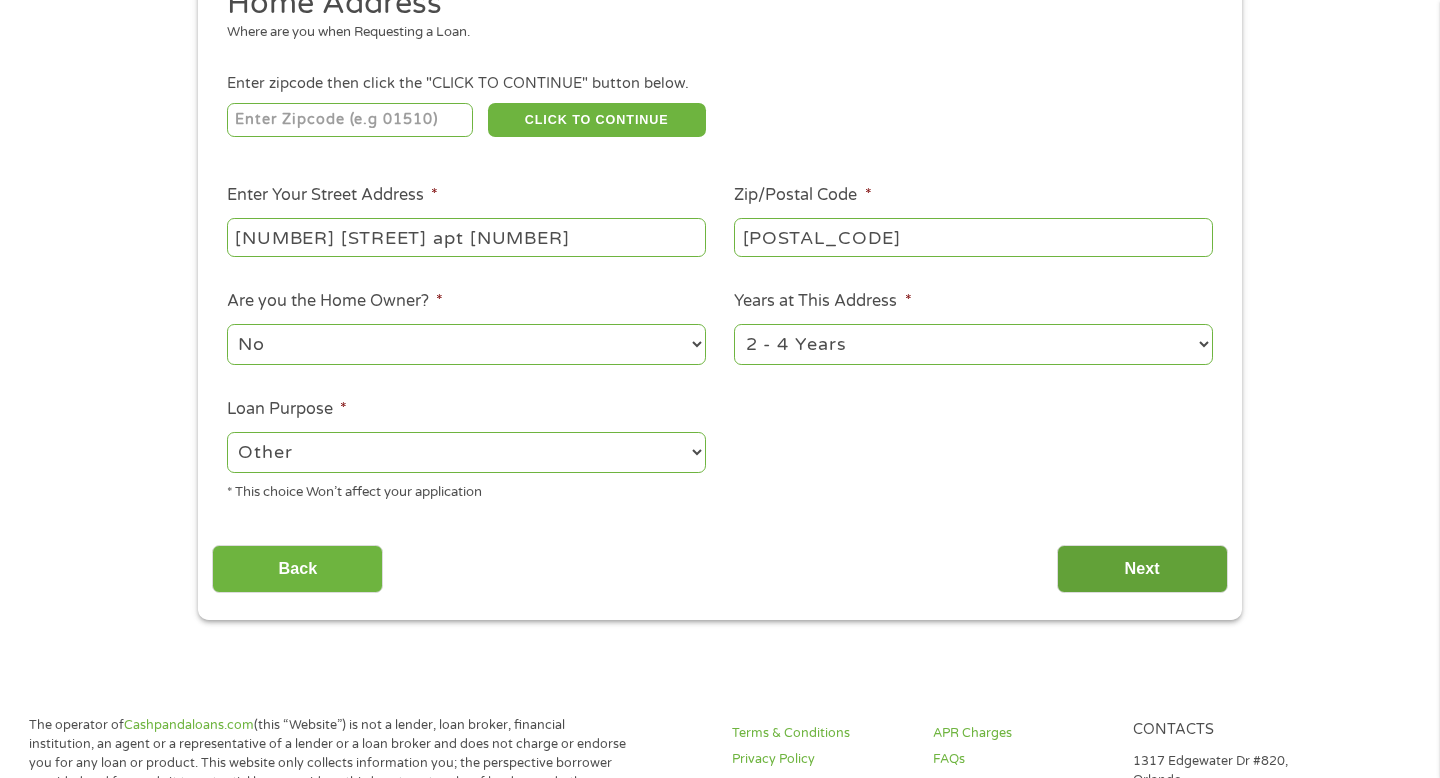 click on "Next" at bounding box center [1142, 569] 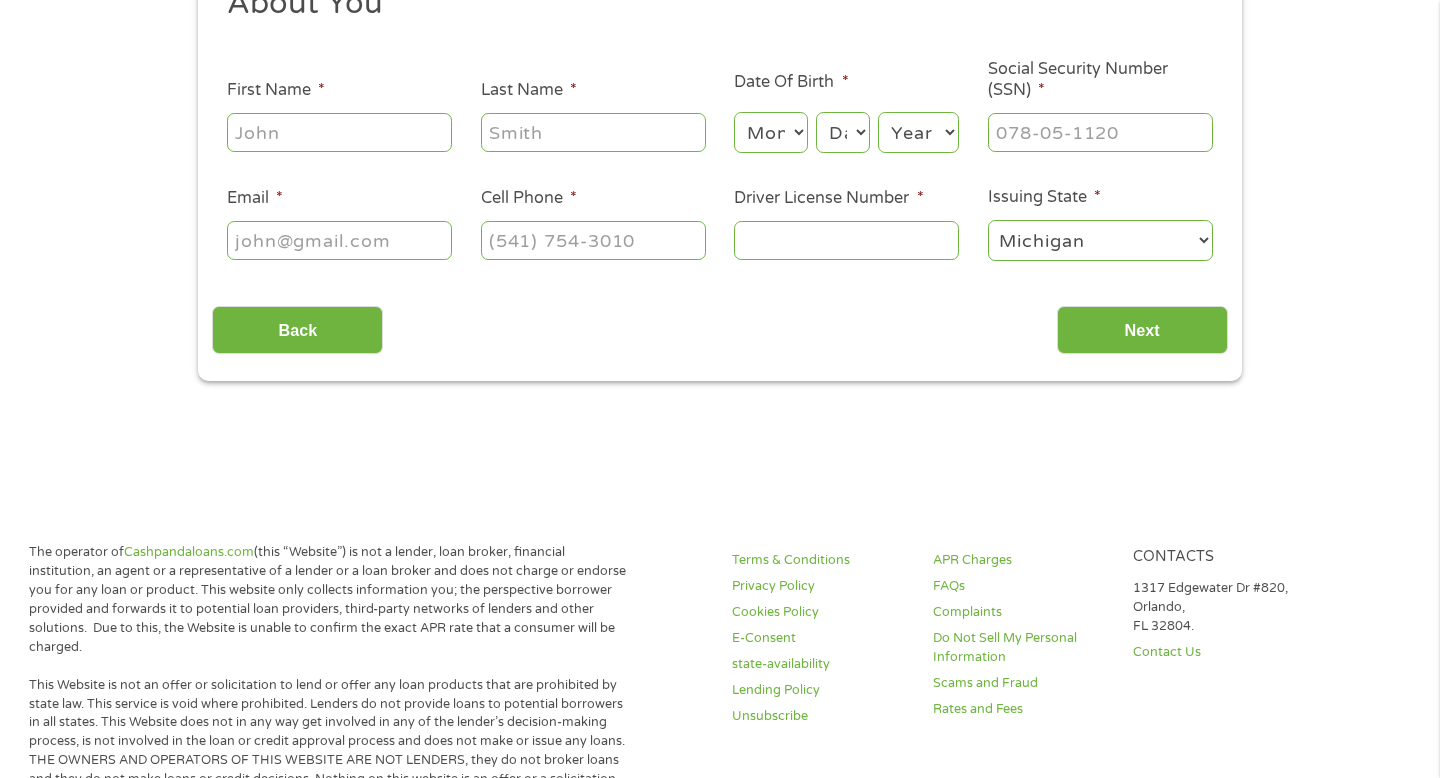 scroll, scrollTop: 8, scrollLeft: 8, axis: both 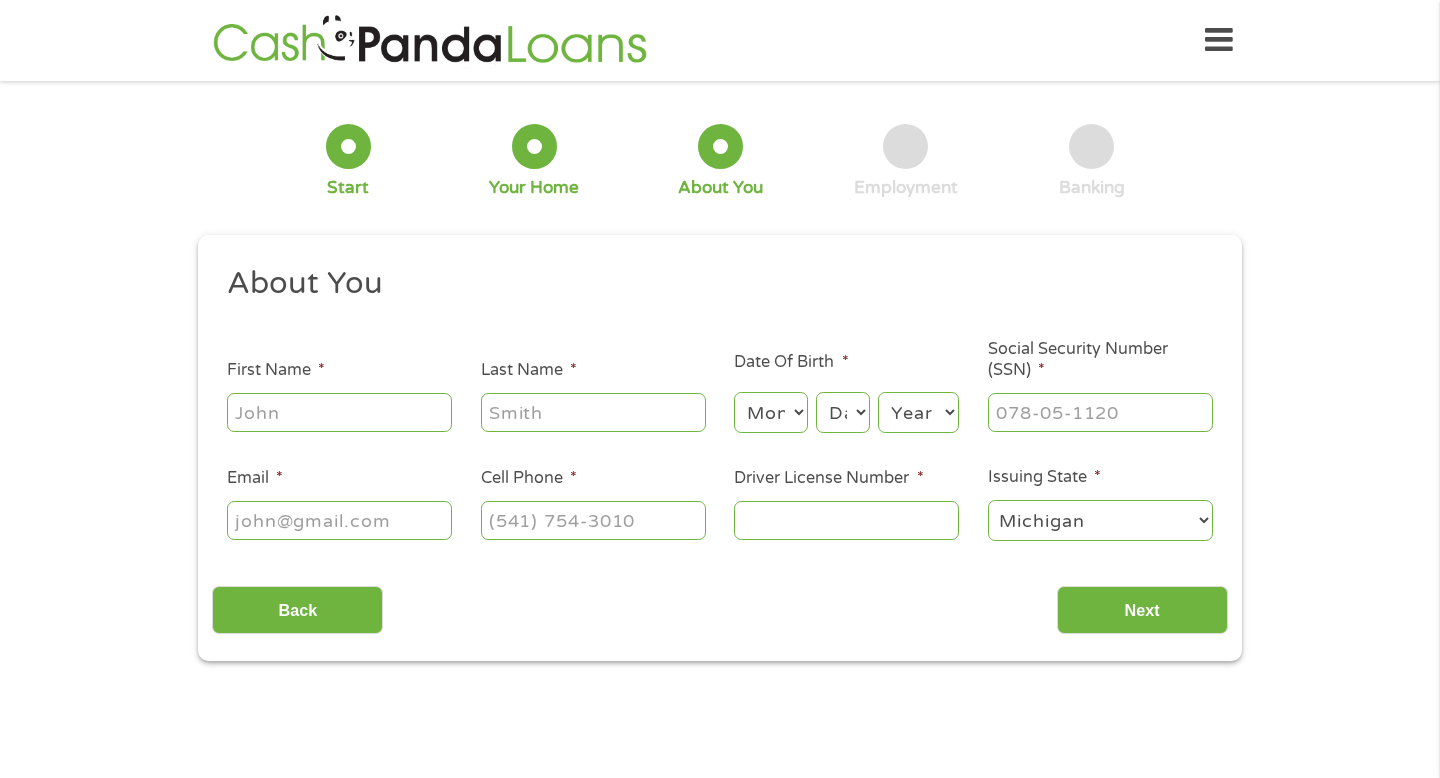 click on "First Name *" at bounding box center [339, 412] 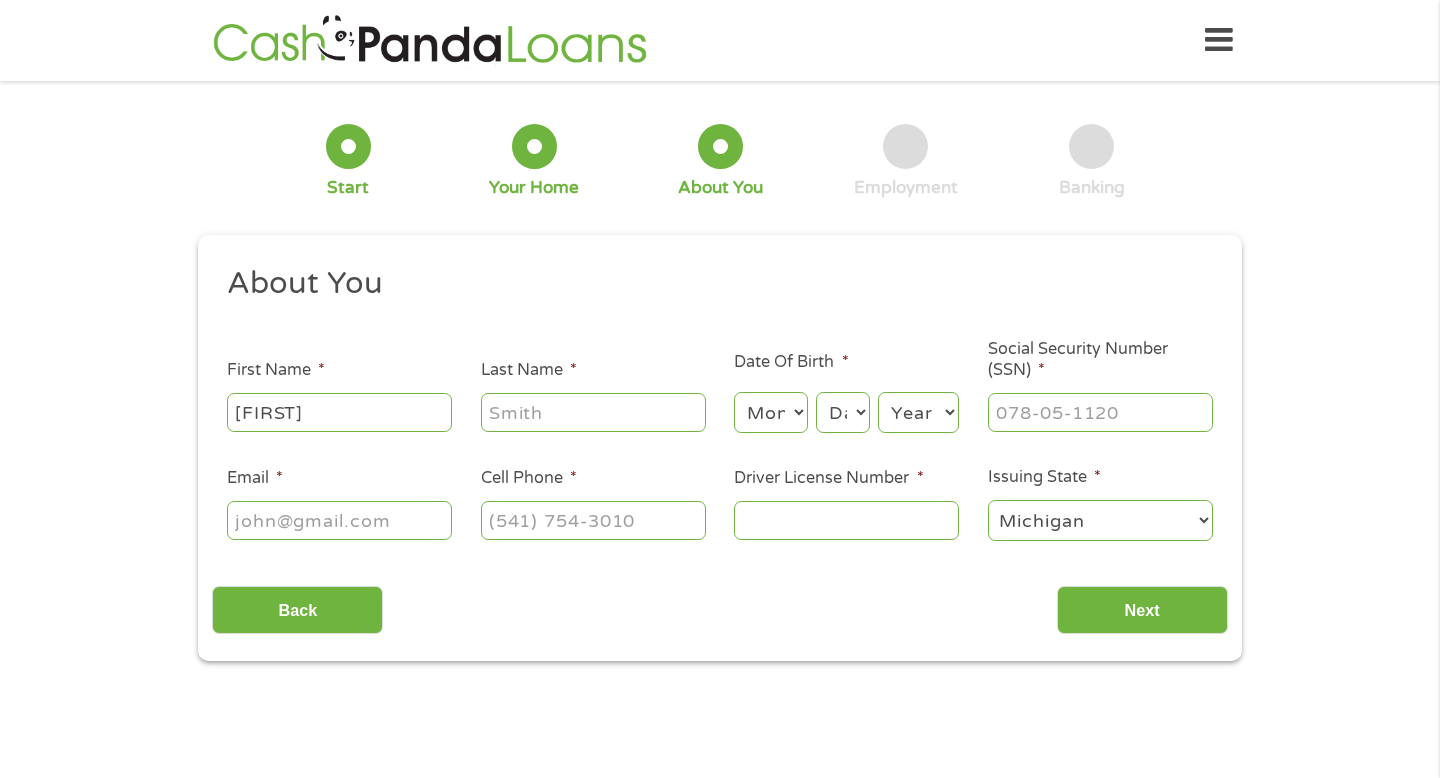 type on "[FIRST]" 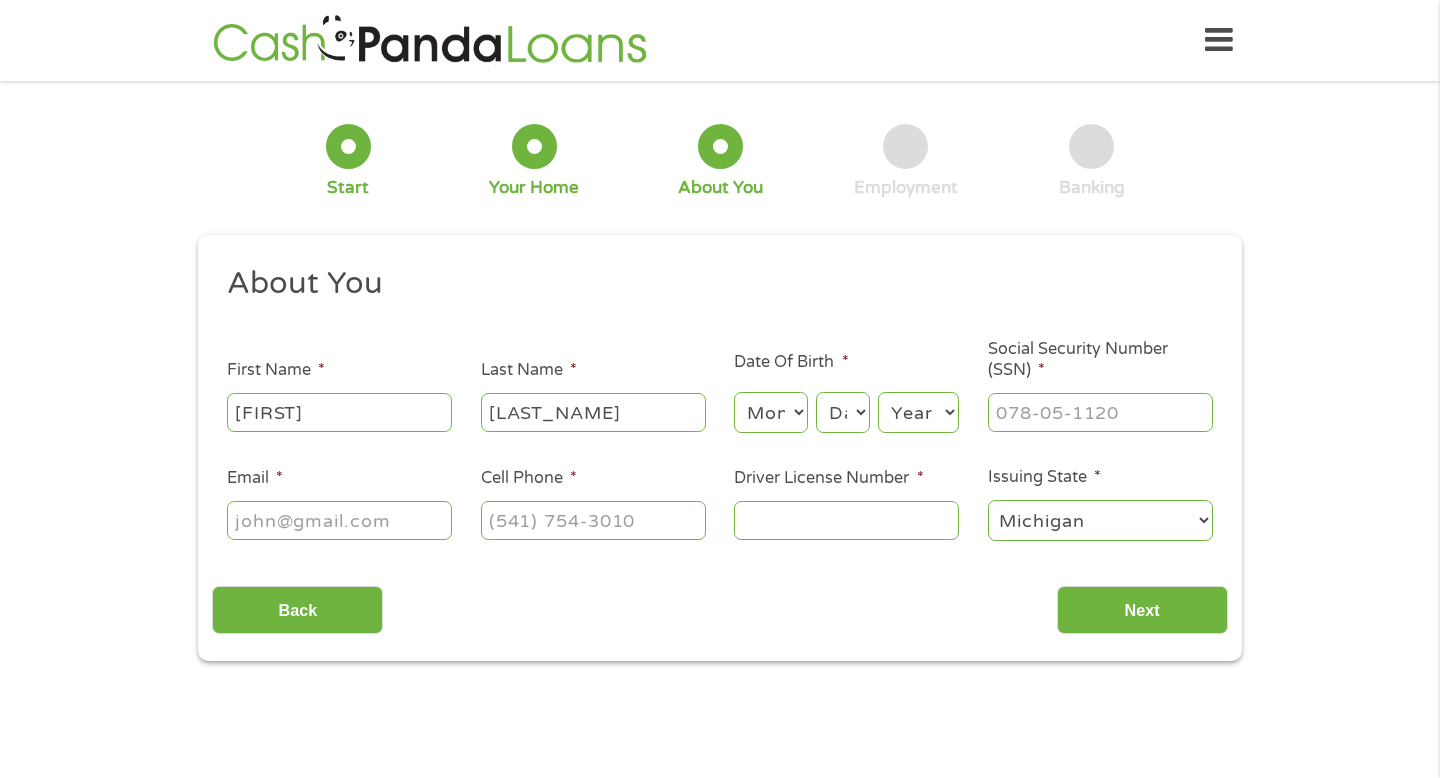 type on "[LAST_NAME]" 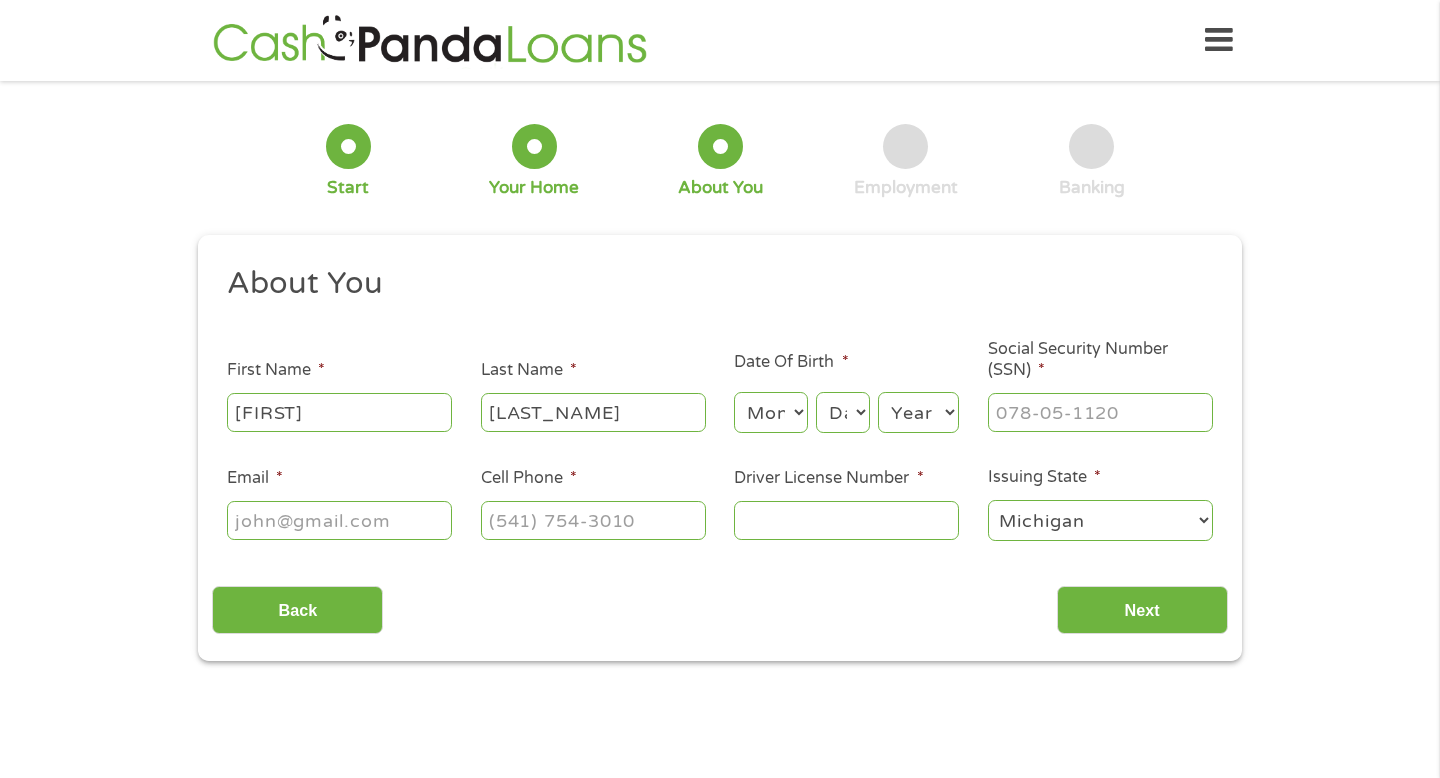 click on "Month 1 2 3 4 5 6 7 8 9 10 11 12" at bounding box center [770, 412] 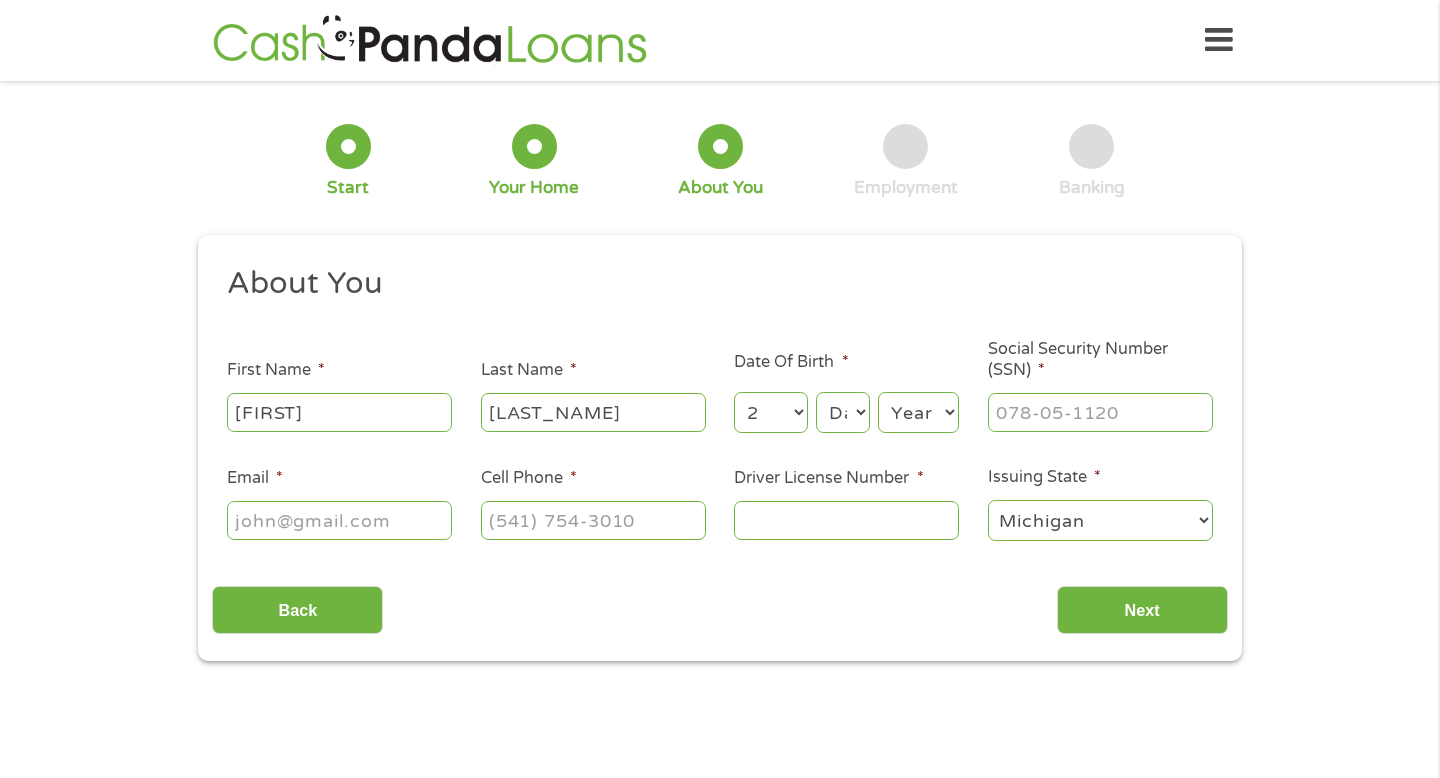 click on "Day 1 2 3 4 5 6 7 8 9 10 11 12 13 14 15 16 17 18 19 20 21 22 23 24 25 26 27 28 29 30 31" at bounding box center (843, 412) 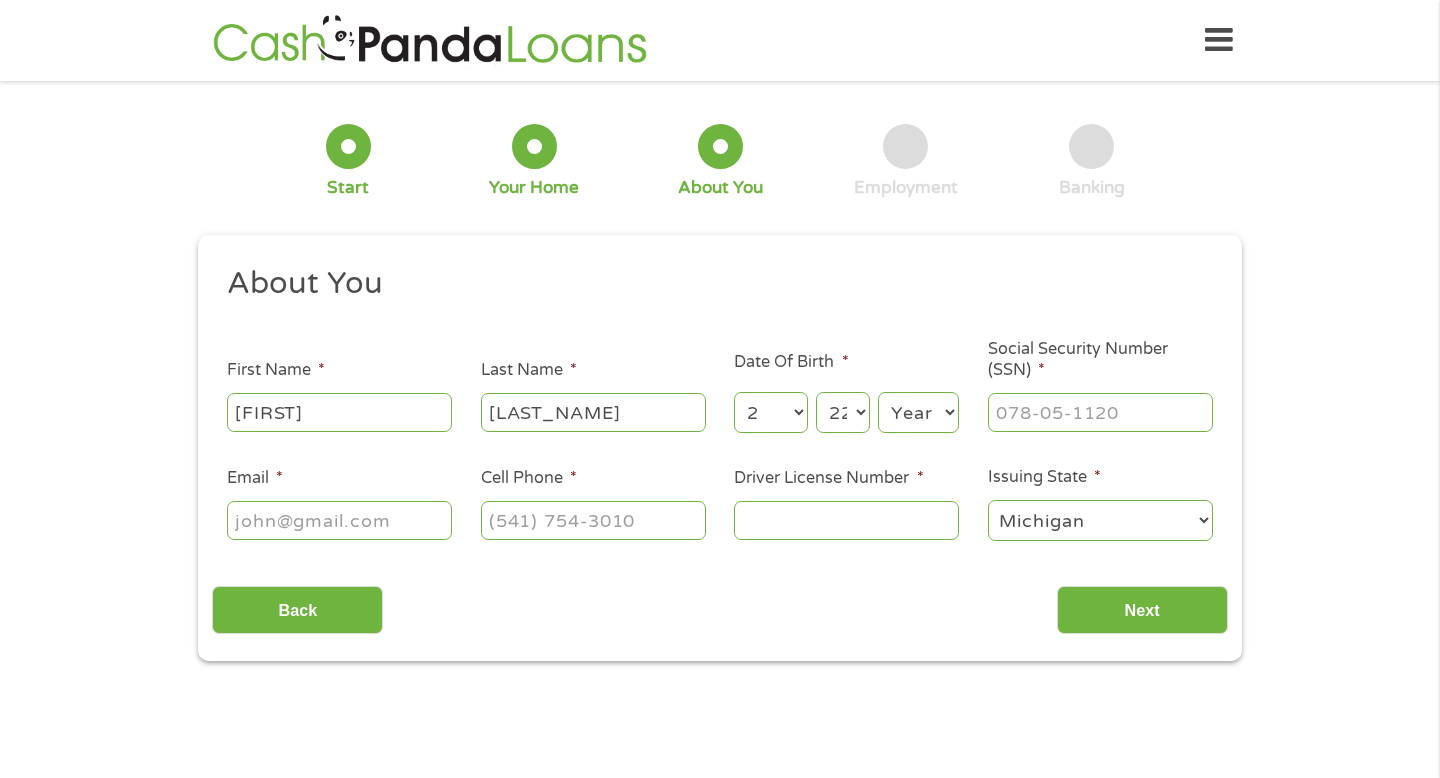 click on "Year 2007 2006 2005 2004 2003 2002 2001 2000 1999 1998 1997 1996 1995 1994 1993 1992 1991 1990 1989 1988 1987 1986 1985 1984 1983 1982 1981 1980 1979 1978 1977 1976 1975 1974 1973 1972 1971 1970 1969 1968 1967 1966 1965 1964 1963 1962 1961 1960 1959 1958 1957 1956 1955 1954 1953 1952 1951 1950 1949 1948 1947 1946 1945 1944 1943 1942 1941 1940 1939 1938 1937 1936 1935 1934 1933 1932 1931 1930 1929 1928 1927 1926 1925 1924 1923 1922 1921 1920" at bounding box center [918, 412] 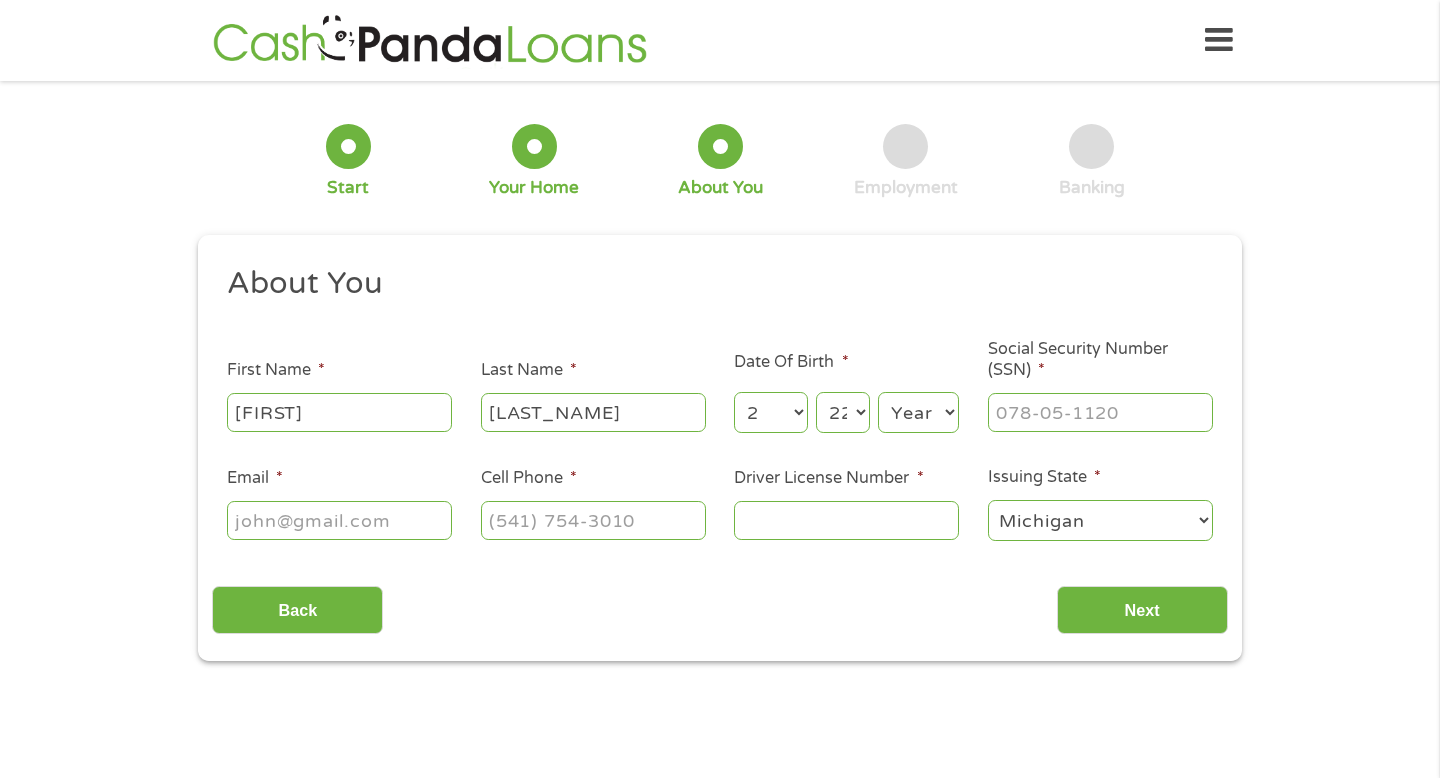 select on "1975" 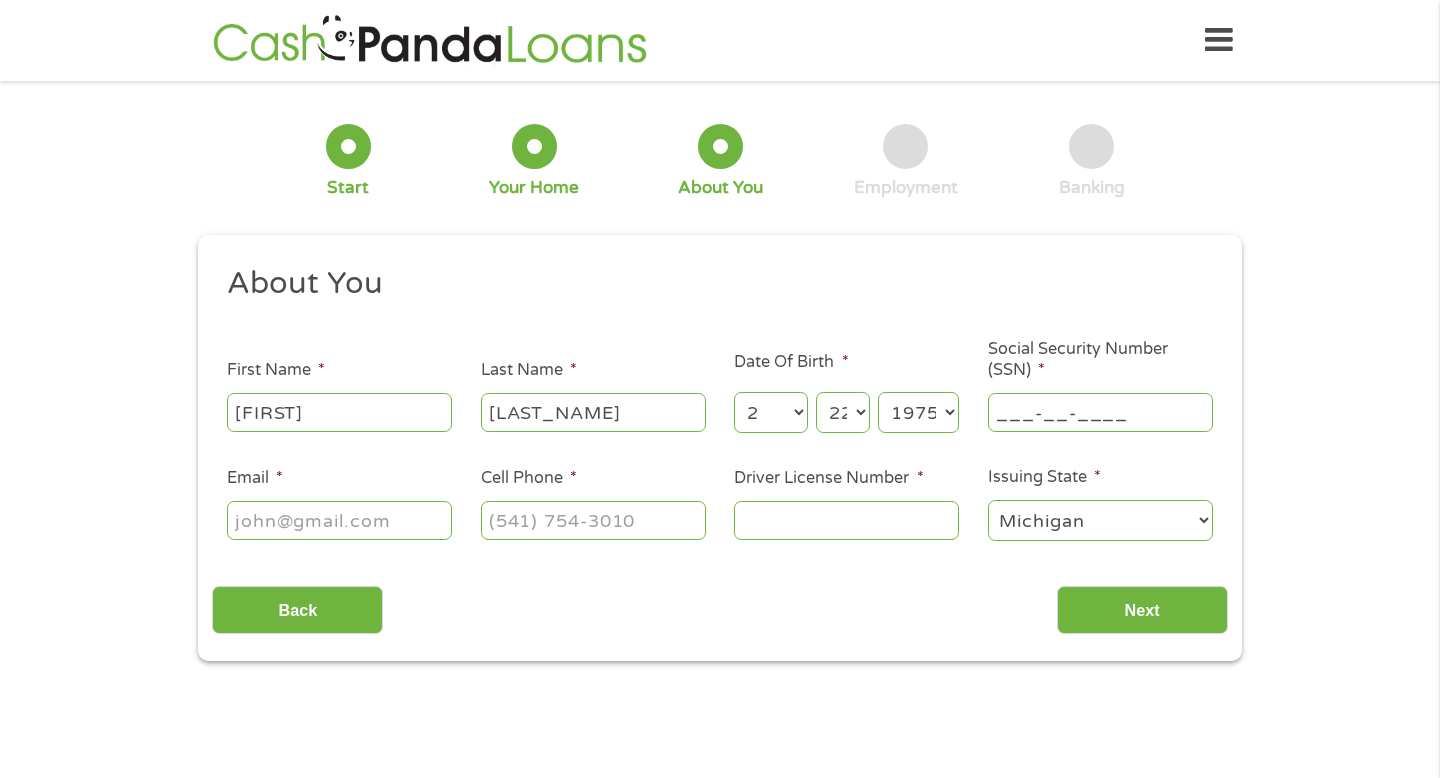 click on "___-__-____" at bounding box center (1100, 412) 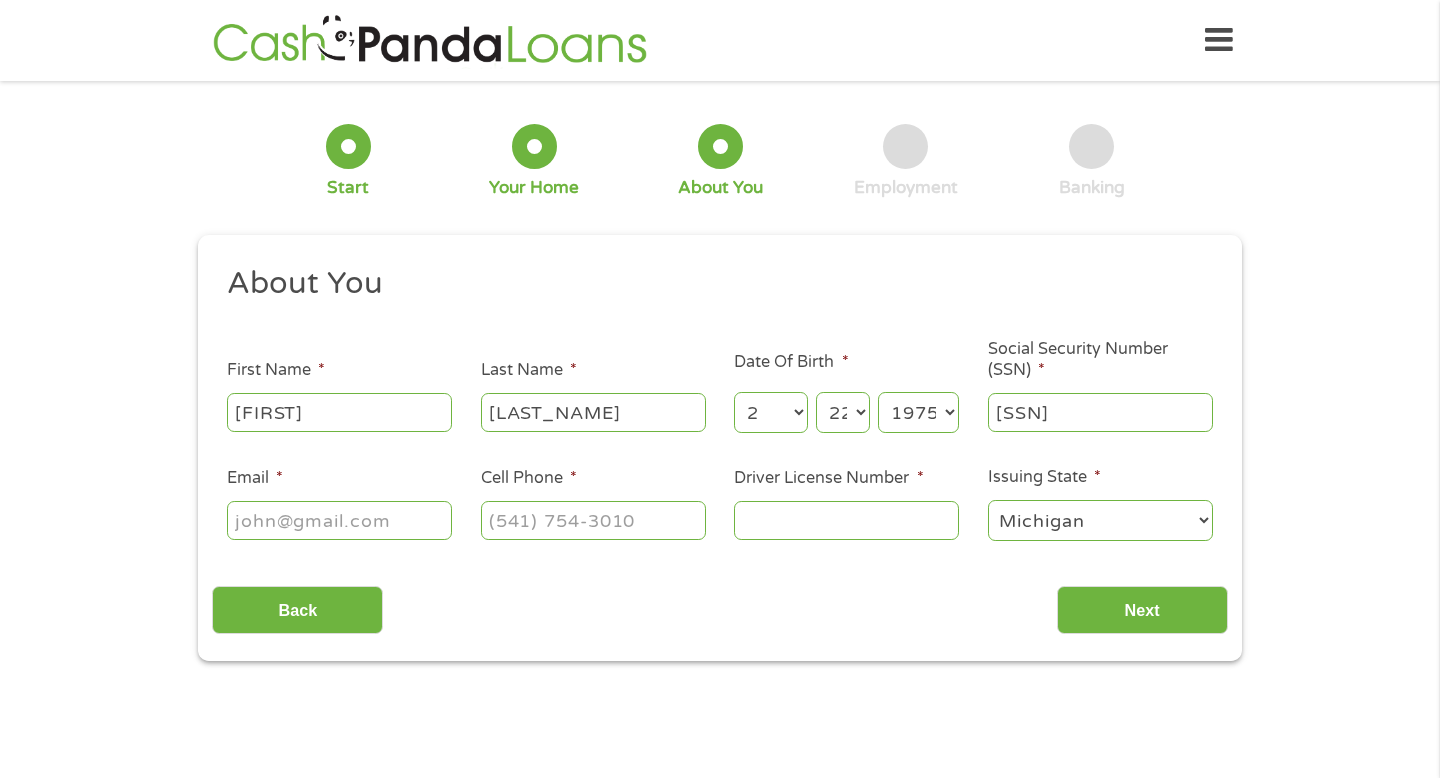 type on "[SSN]" 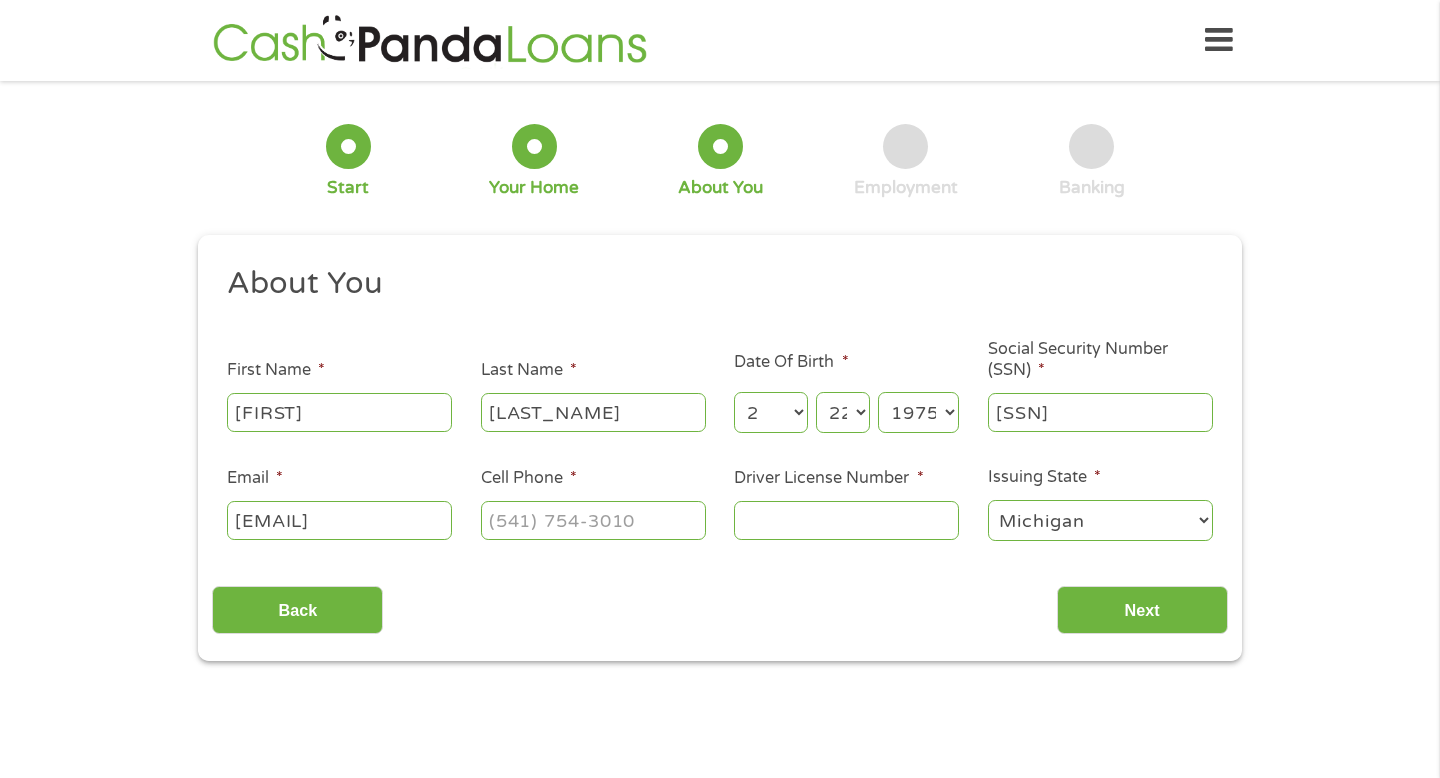scroll, scrollTop: 0, scrollLeft: 31, axis: horizontal 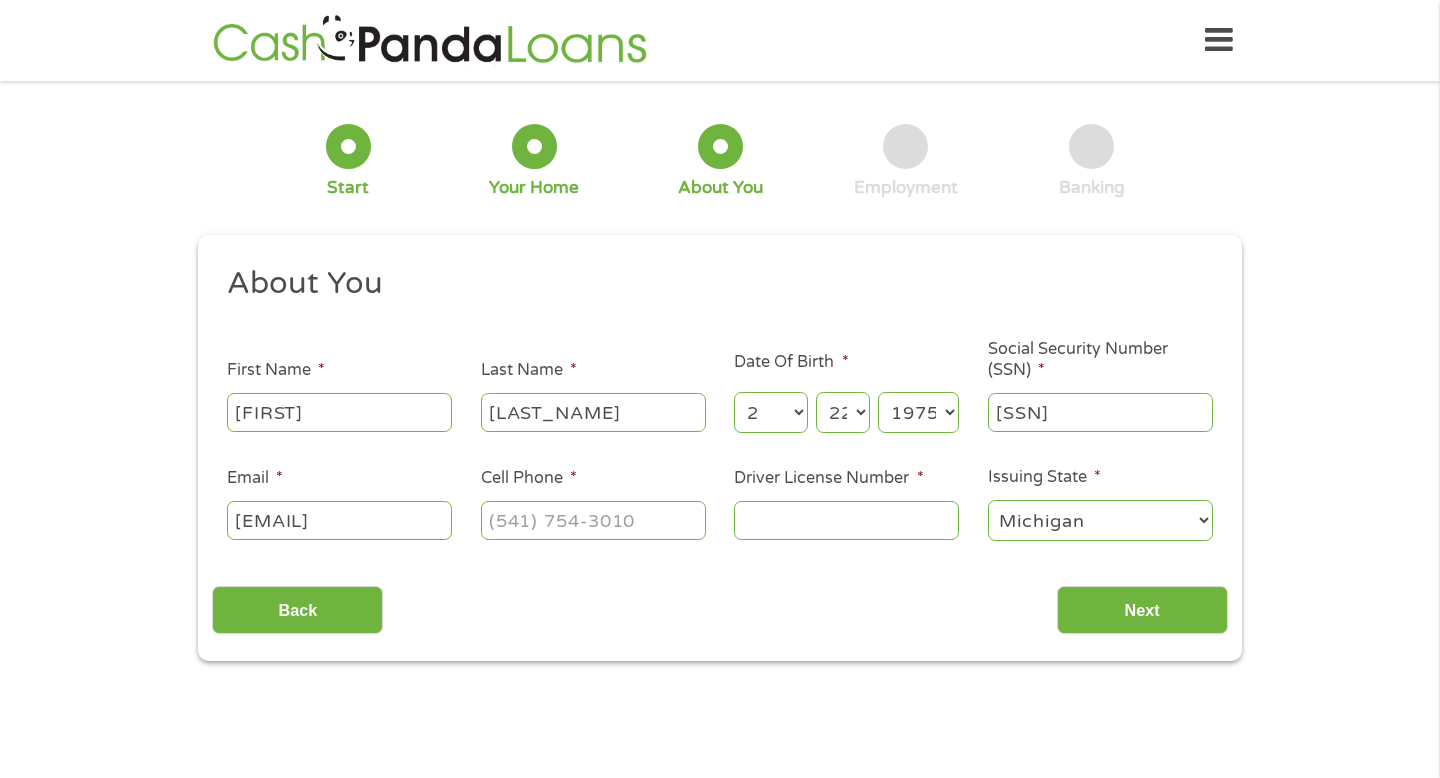 type on "[EMAIL]" 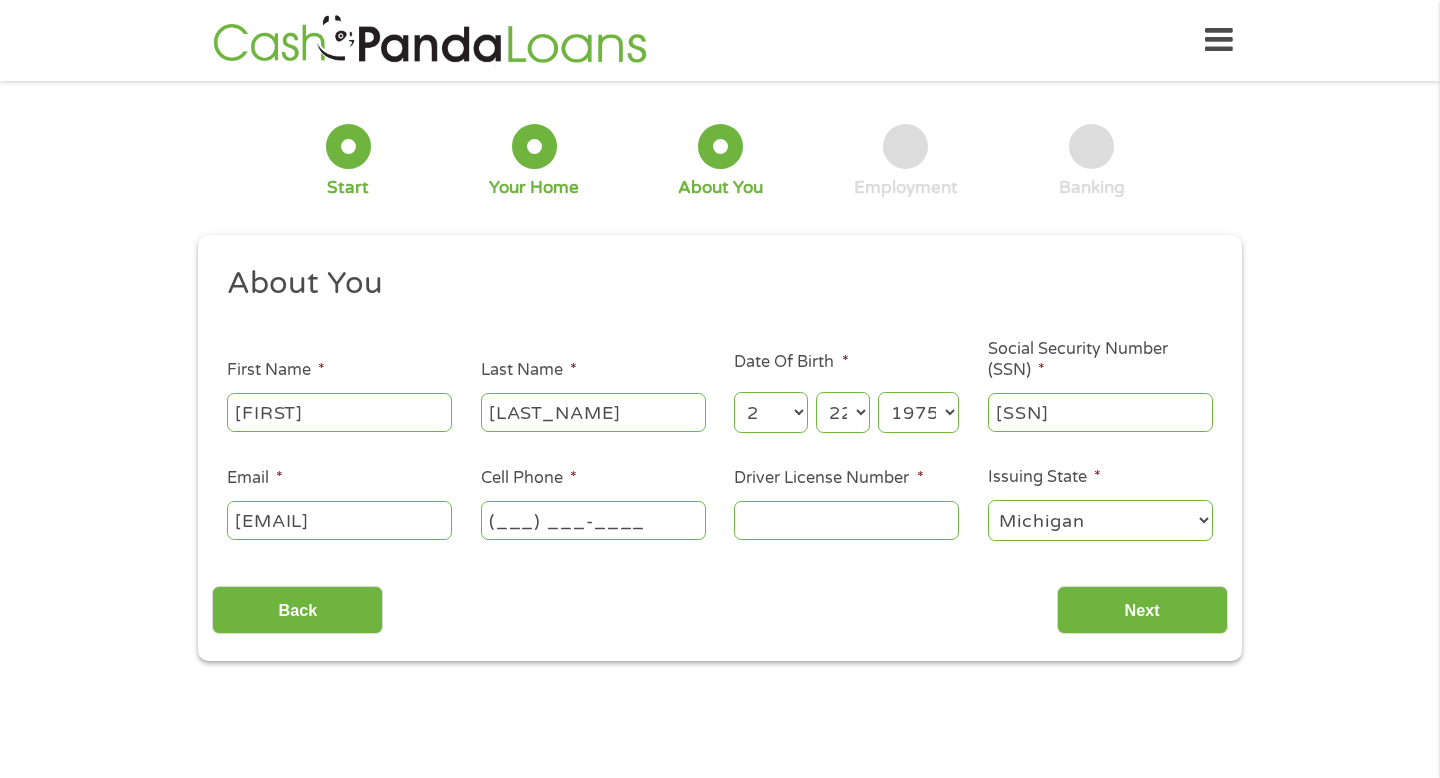 scroll, scrollTop: 0, scrollLeft: 0, axis: both 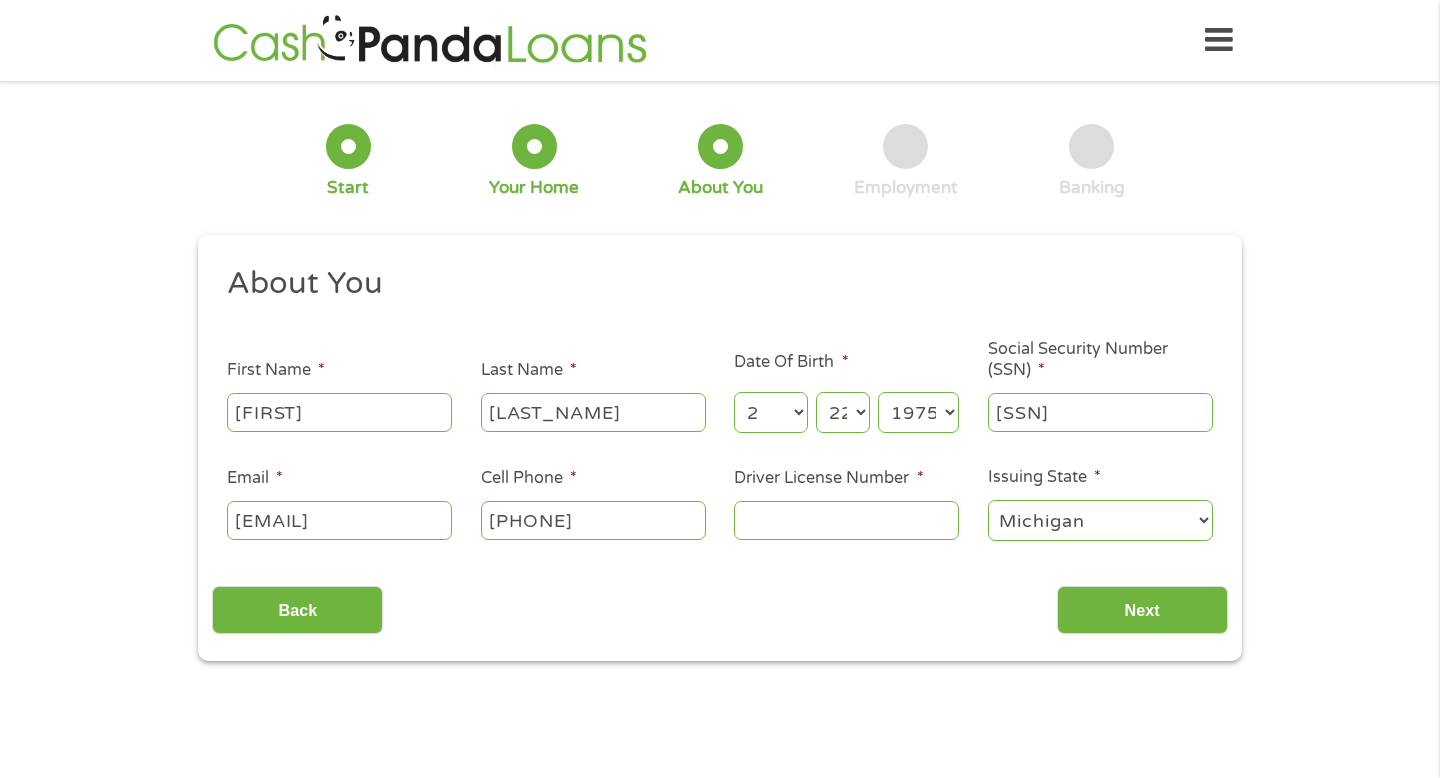 type on "[PHONE]" 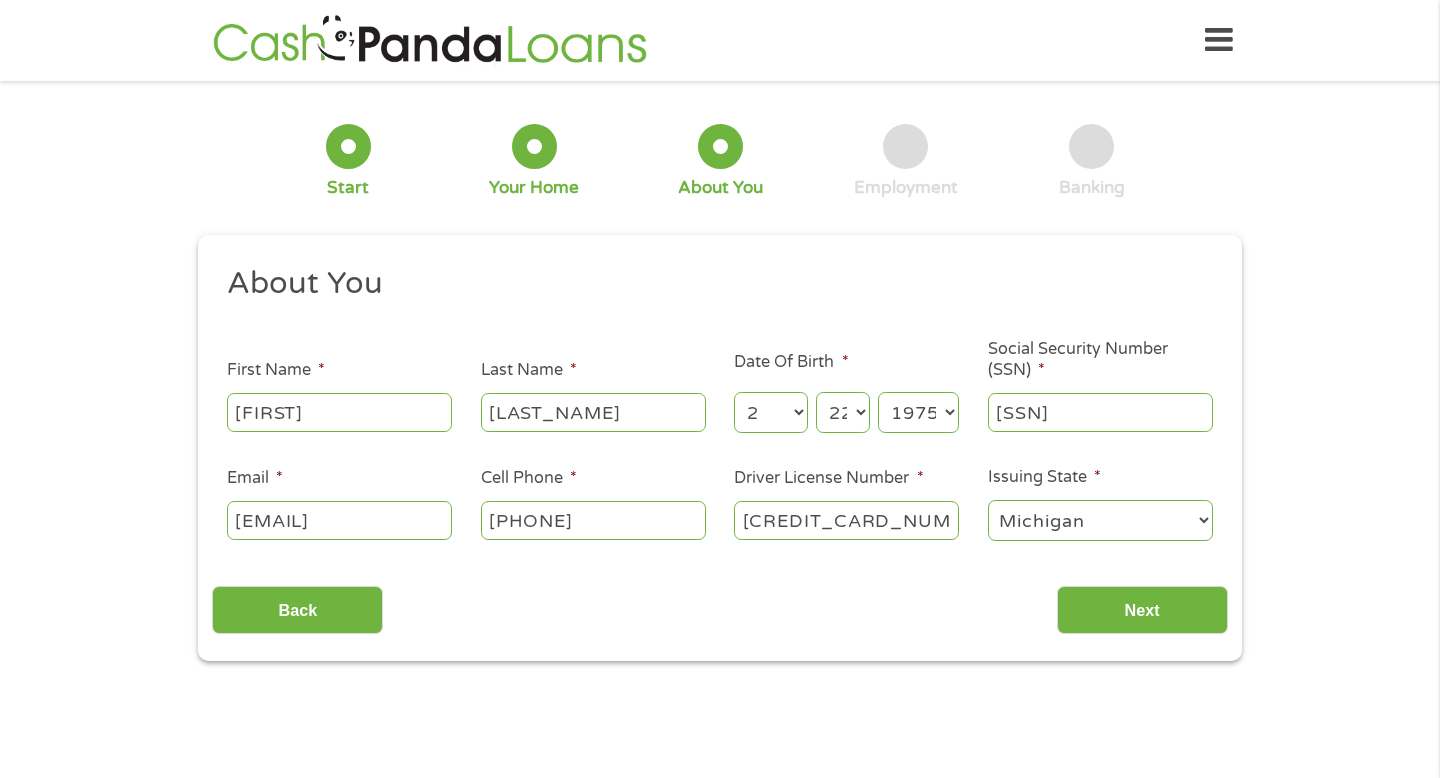 type on "[CREDIT_CARD_NUMBER]" 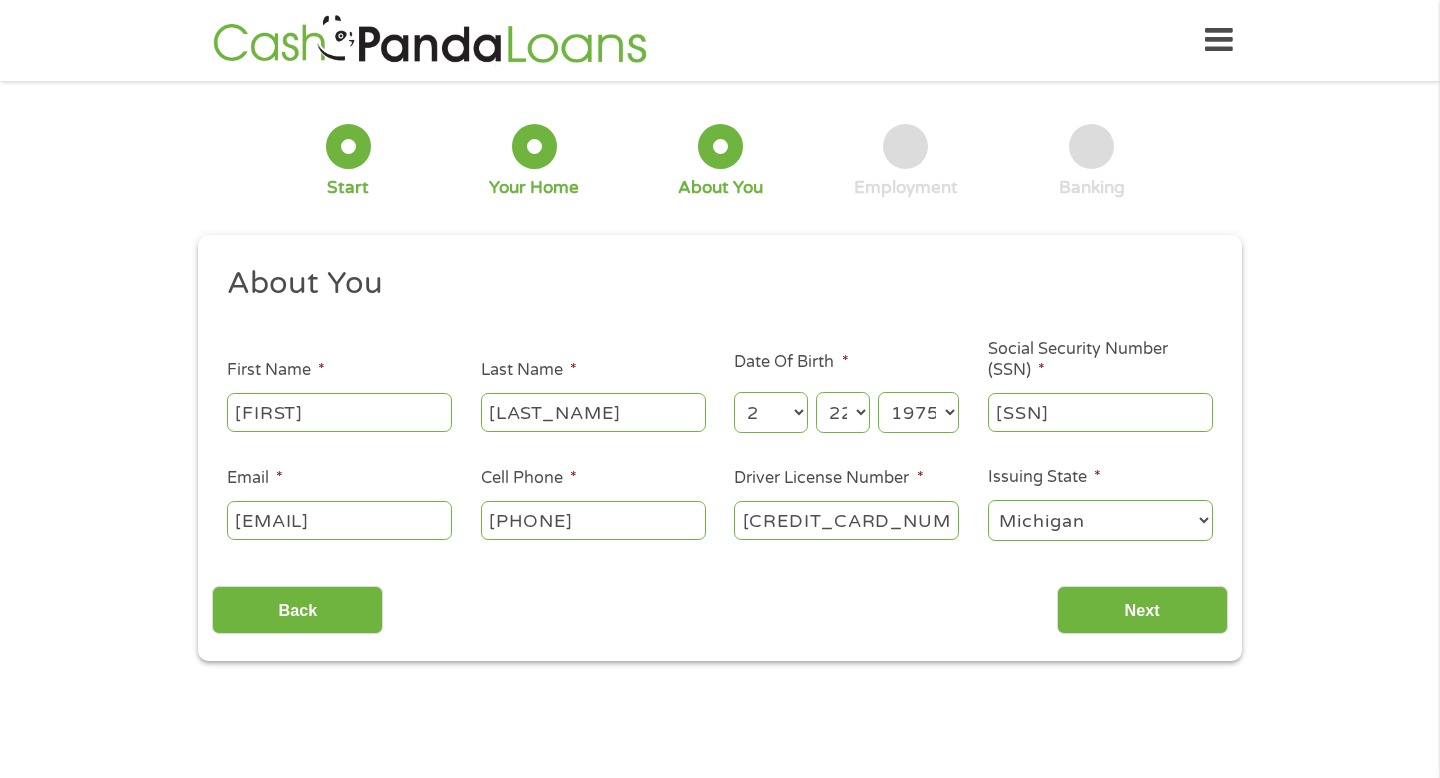 click on "Alabama Alaska Arizona Arkansas California Colorado Connecticut Delaware District of Columbia Florida Georgia Hawaii Idaho Illinois Indiana Iowa Kansas Kentucky Louisiana Maine Maryland Massachusetts Michigan Minnesota Mississippi Missouri Montana Nebraska Nevada New Hampshire New Jersey New Mexico New York North Carolina North Dakota Ohio Oklahoma Oregon Pennsylvania Rhode Island South Carolina South Dakota Tennessee Texas Utah Vermont Virginia Washington West Virginia Wisconsin Wyoming" at bounding box center [1100, 520] 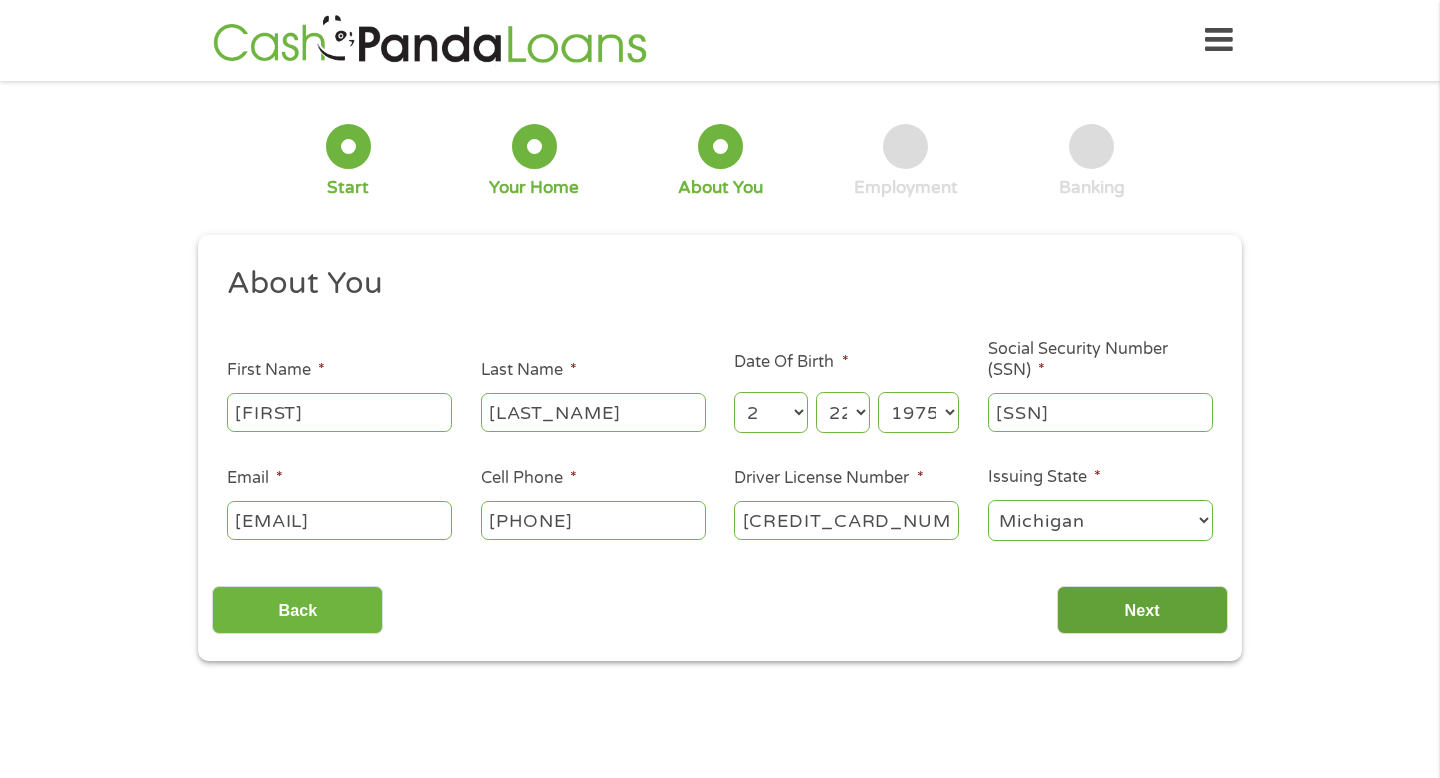 click on "Next" at bounding box center (1142, 610) 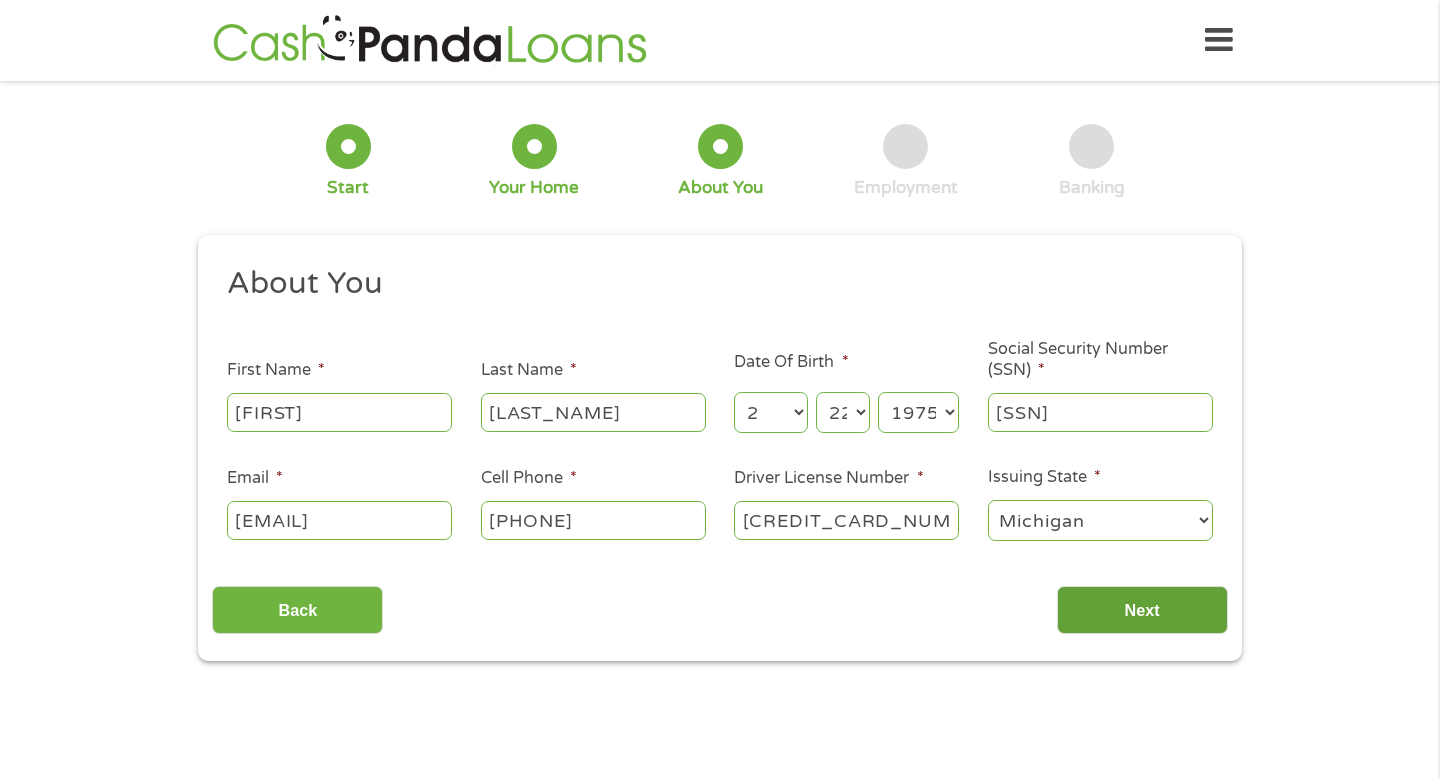 scroll, scrollTop: 8, scrollLeft: 8, axis: both 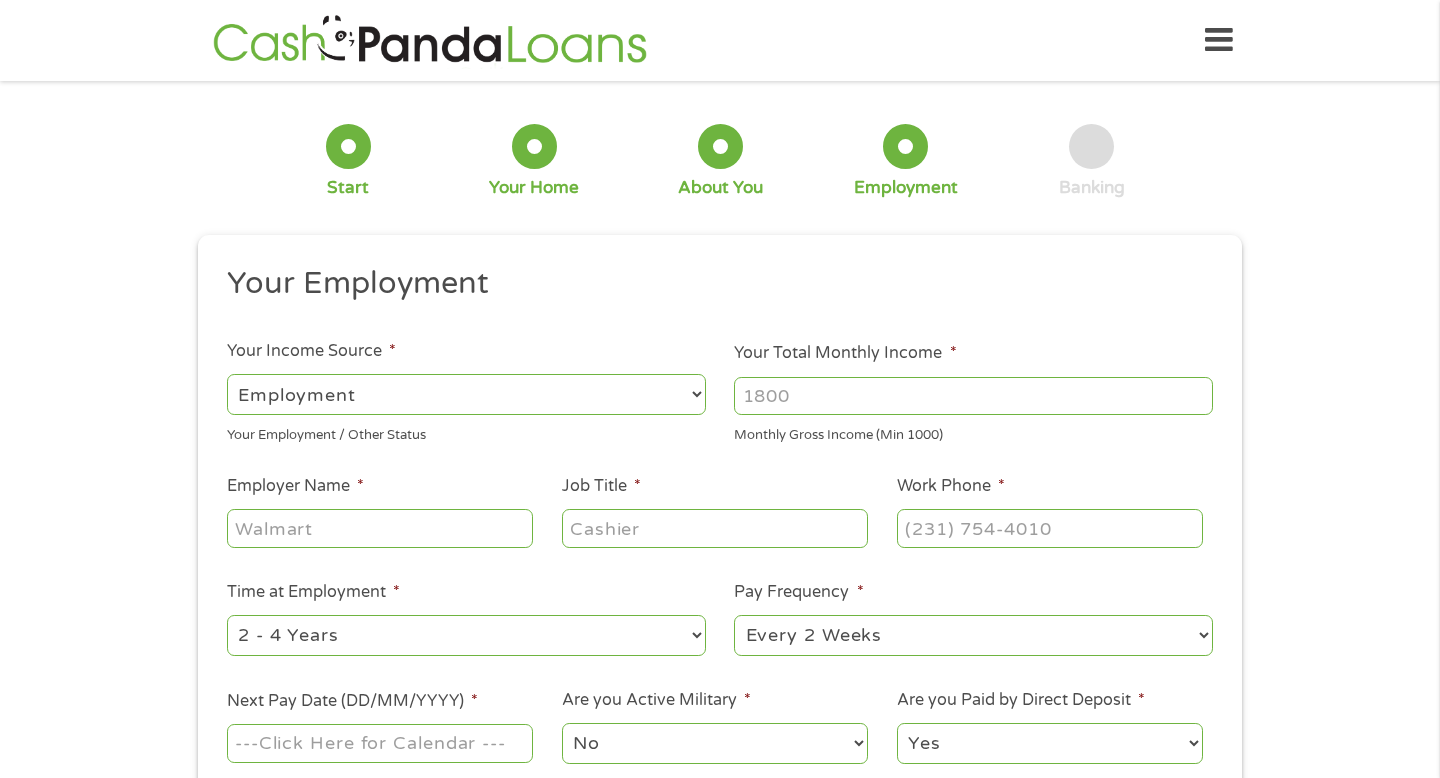 click on "Your Total Monthly Income *" at bounding box center [973, 396] 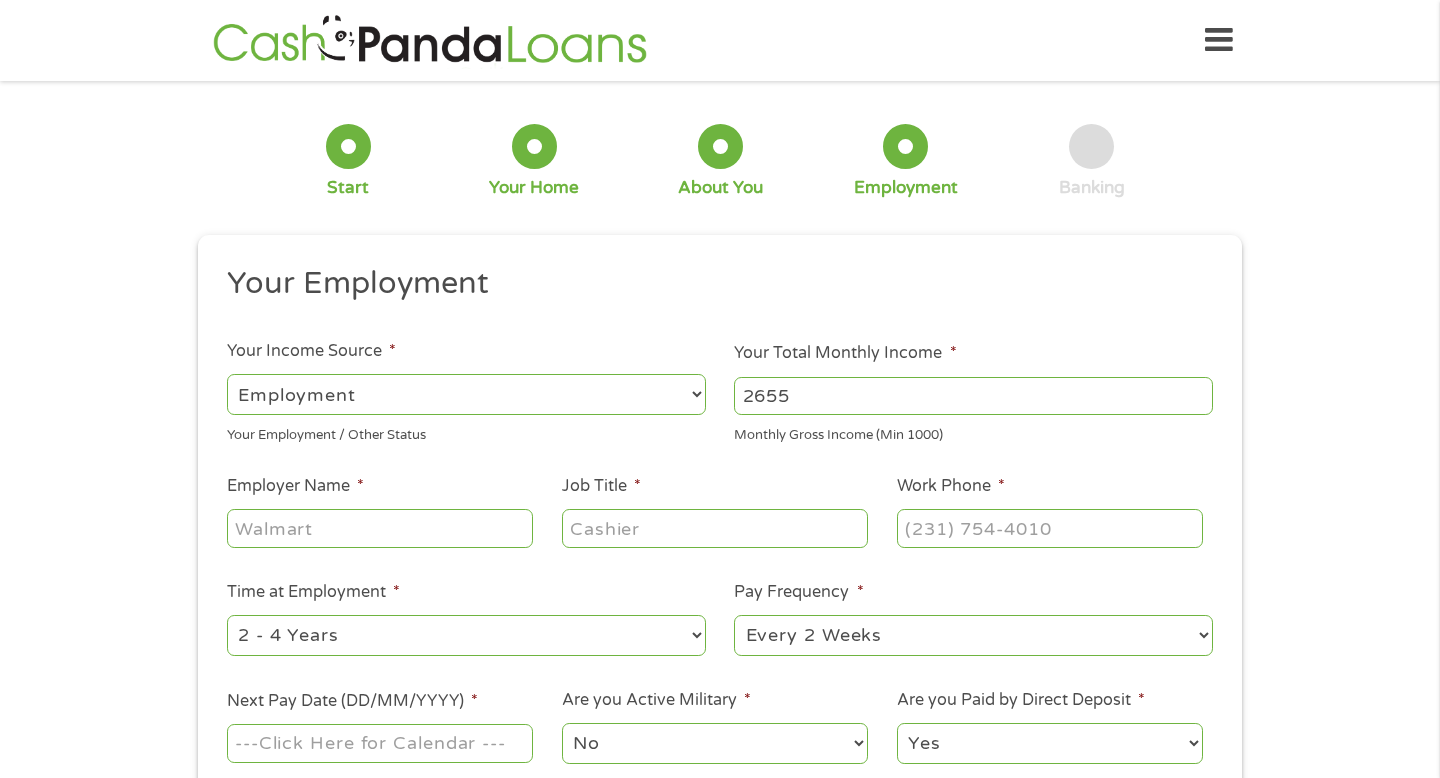type on "2655" 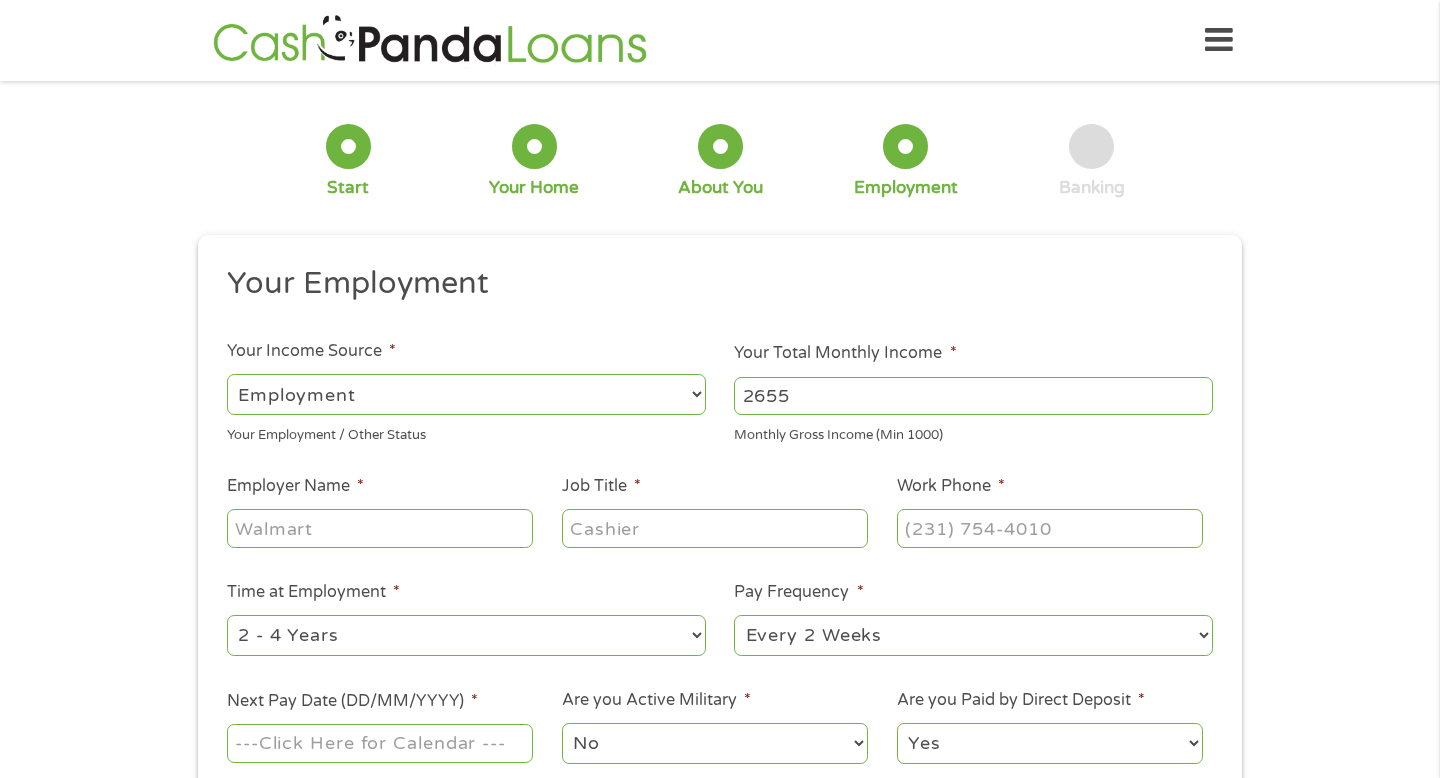 click on "Employer Name *" at bounding box center [380, 528] 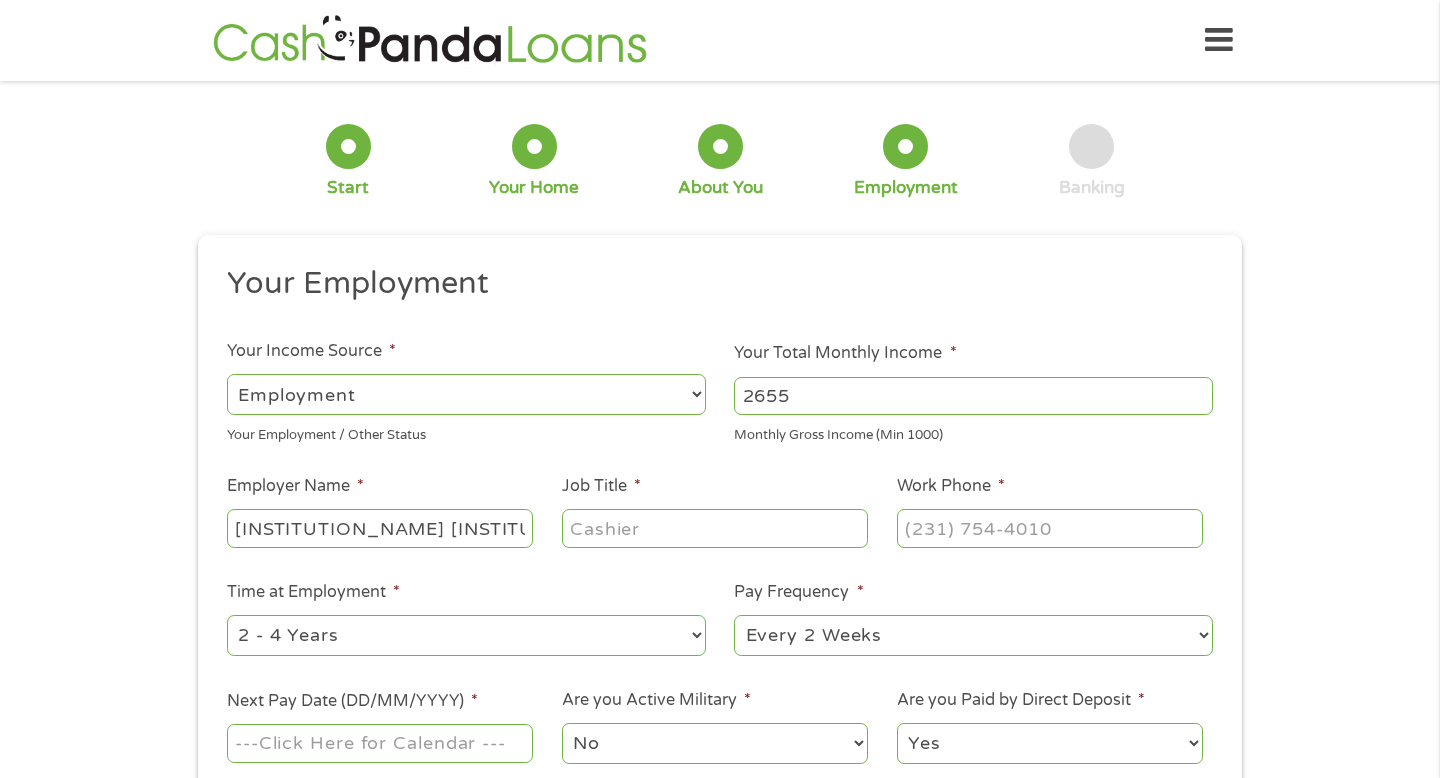 type on "[INSTITUTION_NAME] [INSTITUTION_NAME]" 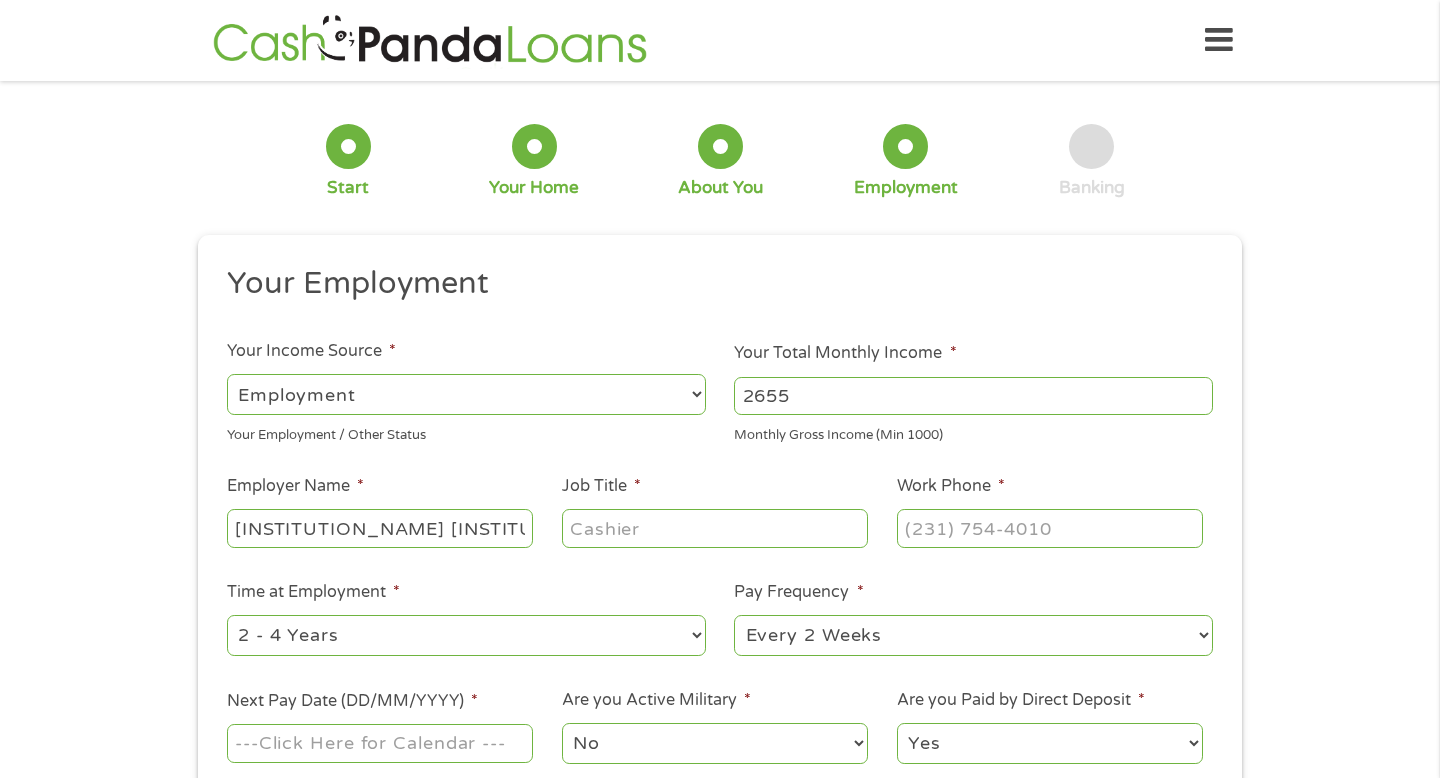 click on "Job Title *" at bounding box center [715, 528] 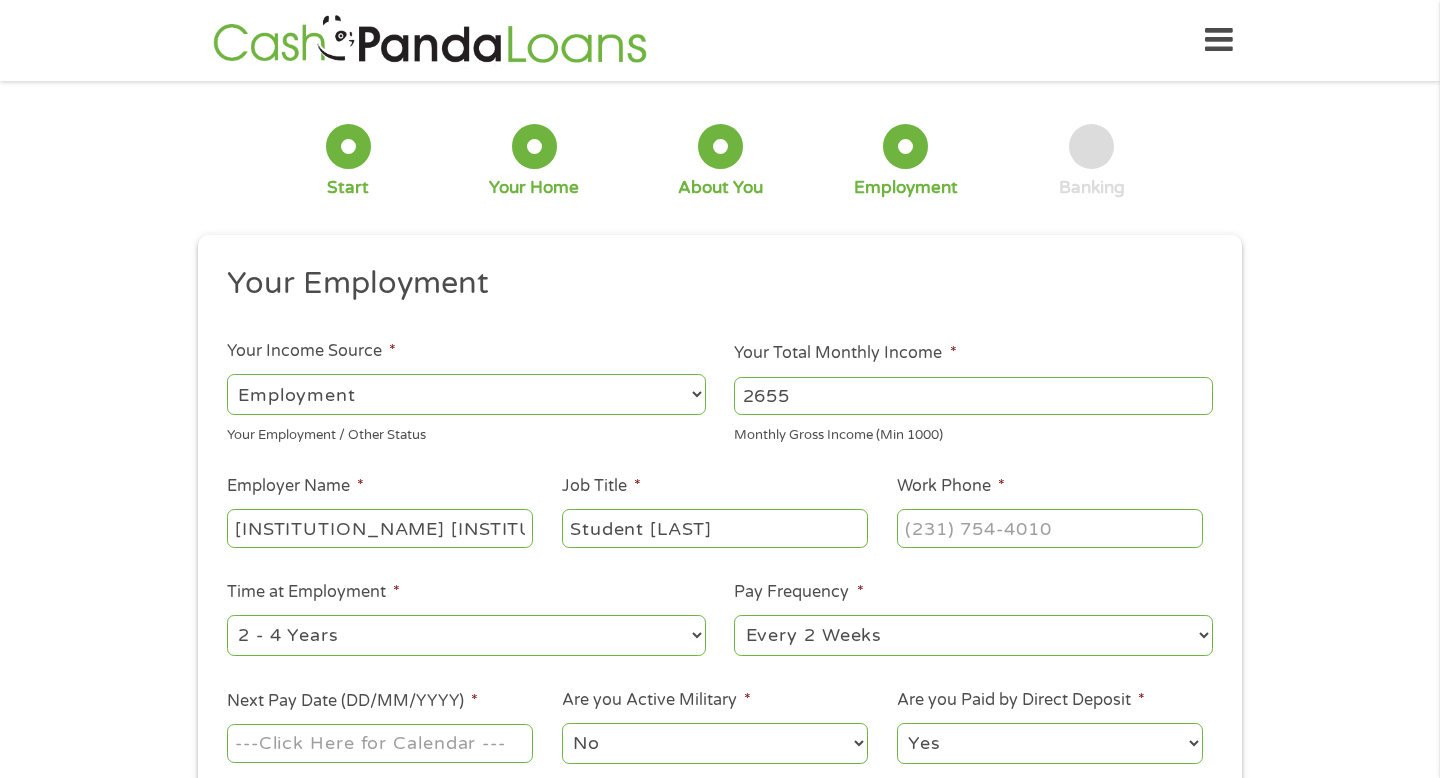 type on "Student [LAST]" 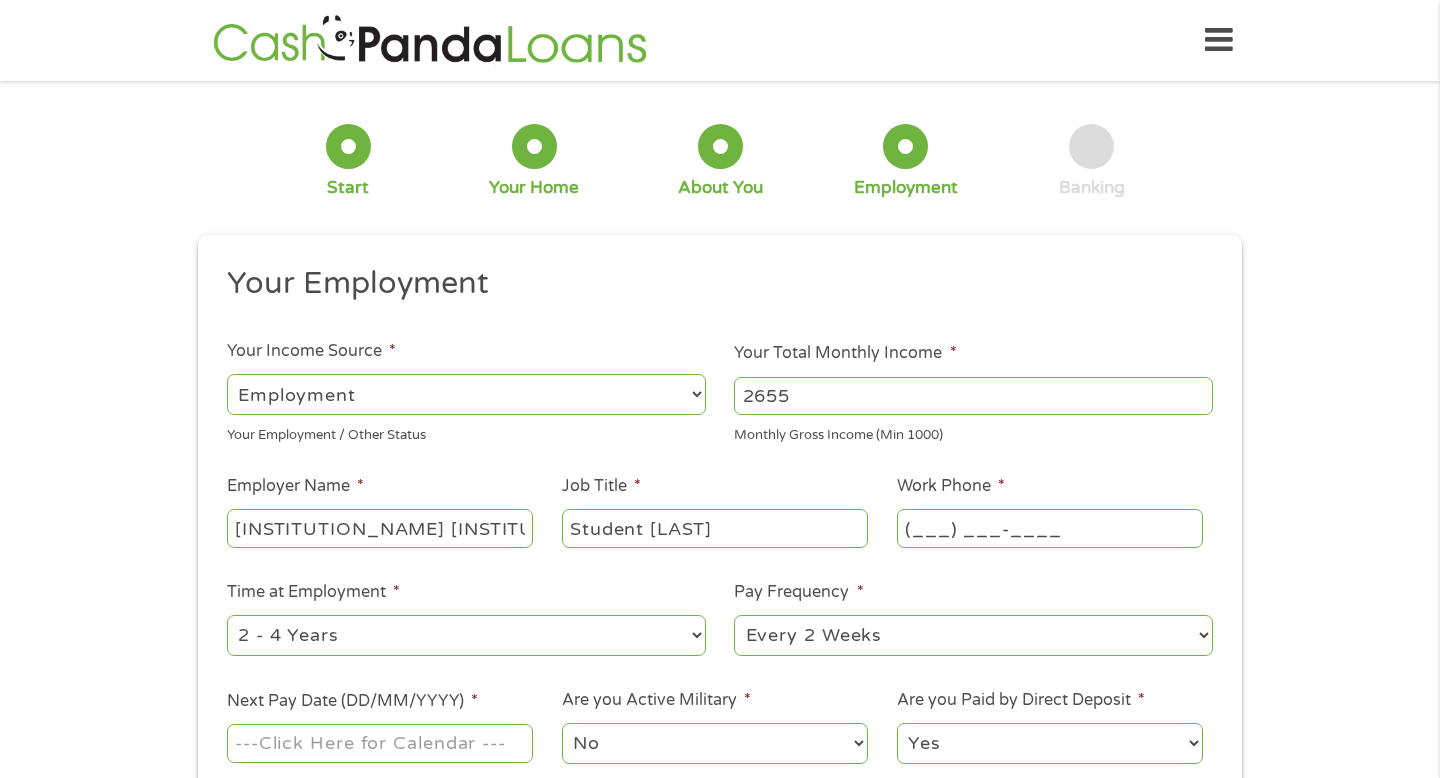 click on "(___) ___-____" at bounding box center (1050, 528) 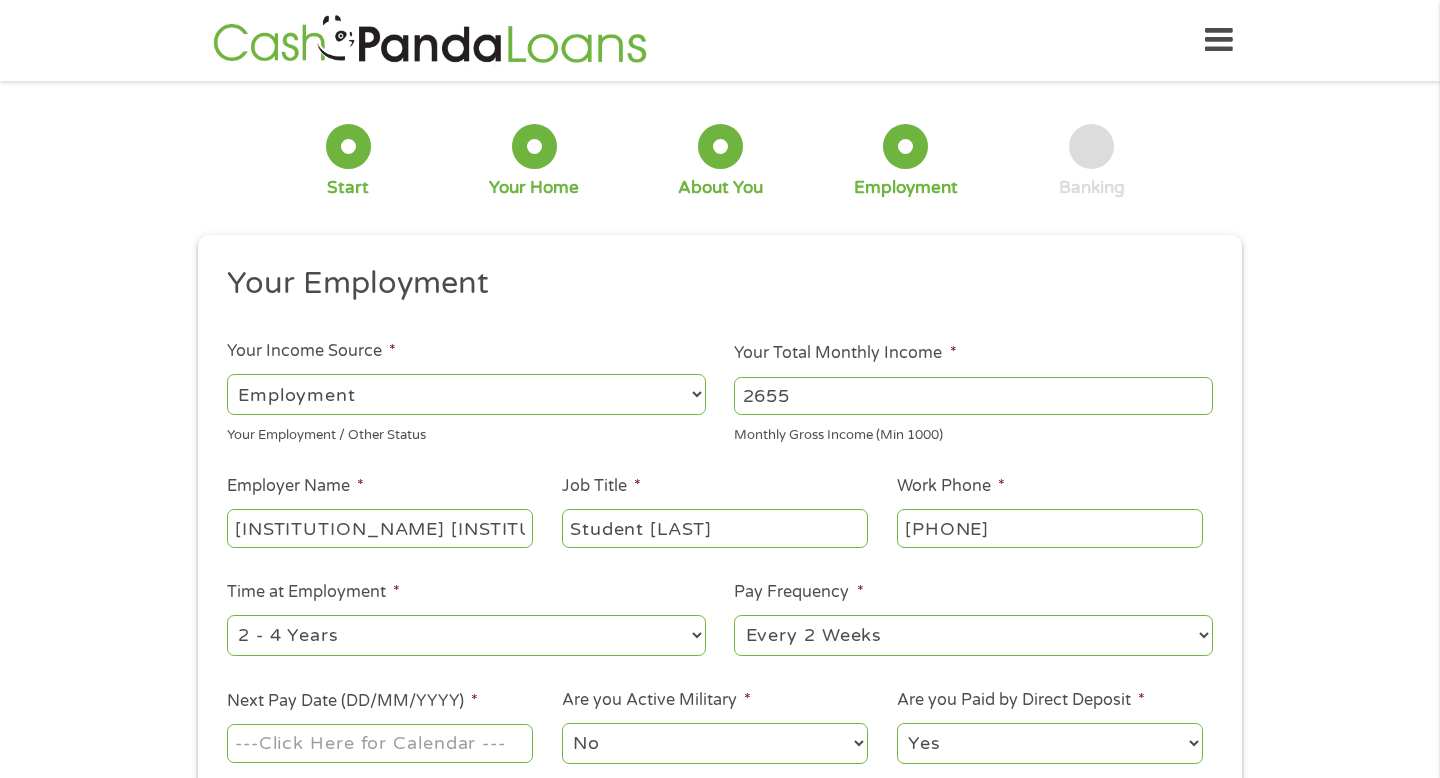 type on "[PHONE]" 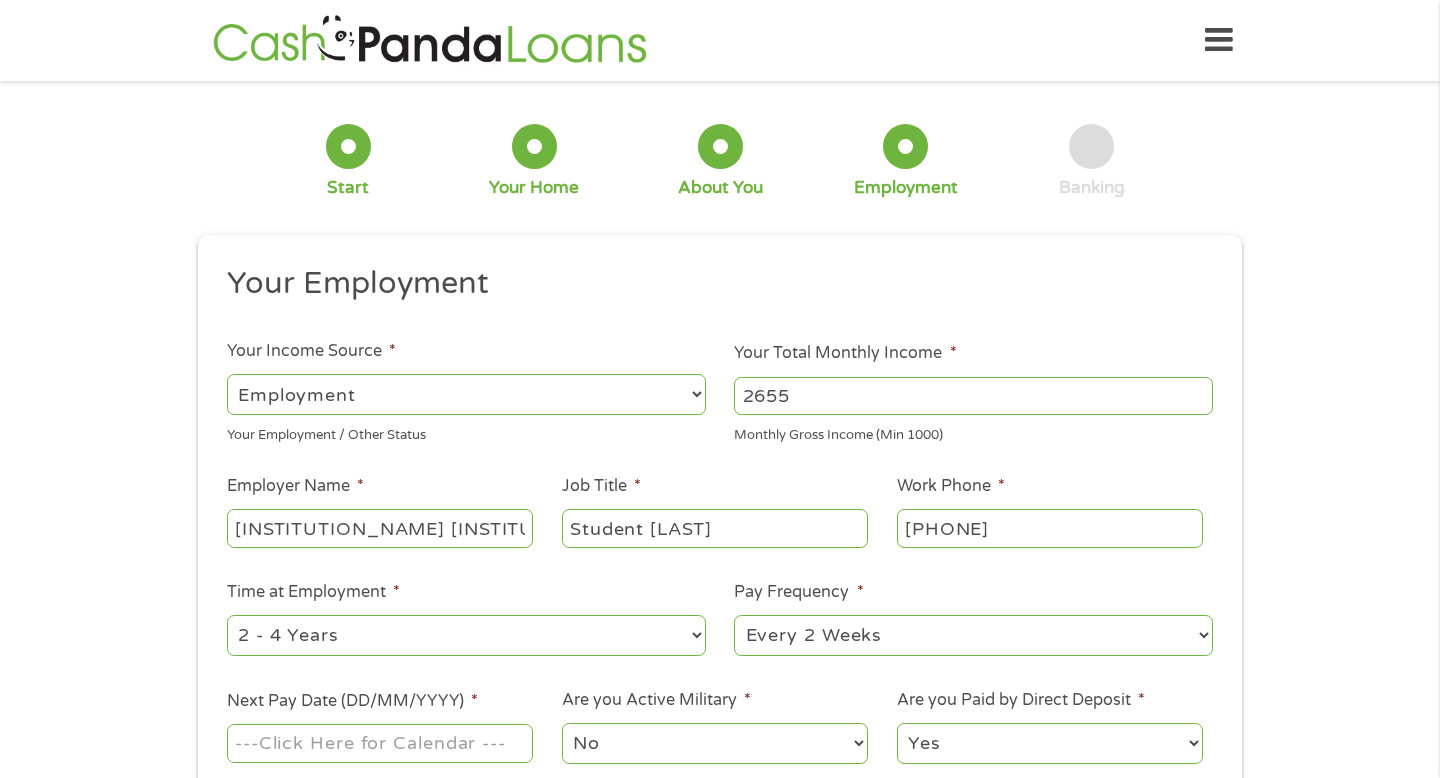 click on "1         Start   2         Your Home   3         About You   4         Employment   5         Banking   6
This field is hidden when viewing the form gclid EAIaIQobChMImsmjs8bxjgMV30B_AB0HDgNtEAAYASAAEgJnYPD_BwE This field is hidden when viewing the form Referrer https://www.cashpandaloans.com/?medium=adwords&source=adwords&campaign=22549846227&adgroup=188036189468&creative=752117433323&position&keyword=panda%20loan&utm_term=%7Bsearchterm%7D&matchtype=%7Bterm%7D&device=c&network=g&gad_source=1&gad_campaignid=22549846227&gbraid=0AAAAABxw2Ii_GXzvrQCA_tv7xkbeiB0ra&gclid=EAIaIQobChMImsmjs8bxjgMV30B_AB0HDgNtEAAYASAAEgJnYPD_BwE This field is hidden when viewing the form Source adwords This field is hidden when viewing the form Campaign 22082442849 This field is hidden when viewing the form Medium adwords This field is hidden when viewing the form adgroup 171710593894 This field is hidden when viewing the form creative 711057811180 p c g" at bounding box center [720, 489] 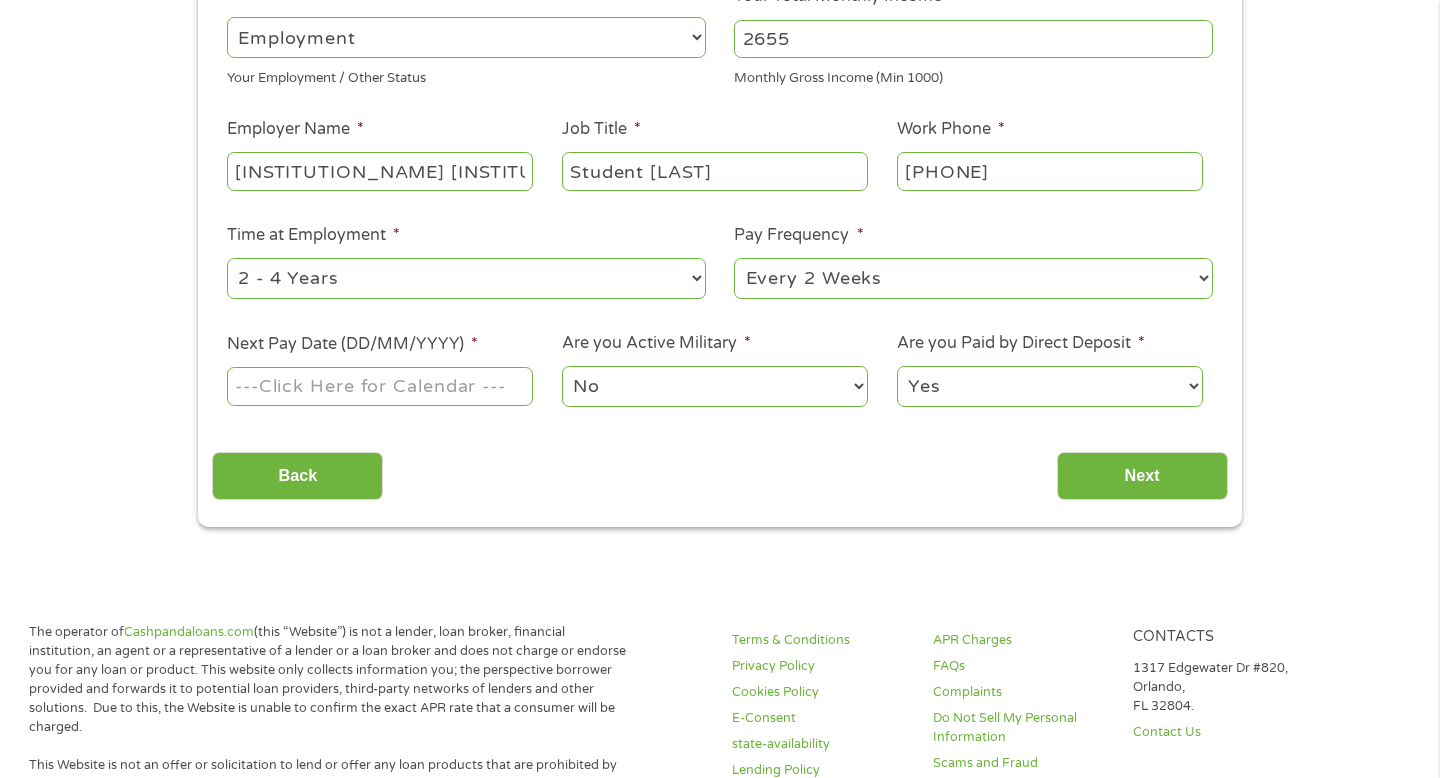 scroll, scrollTop: 360, scrollLeft: 0, axis: vertical 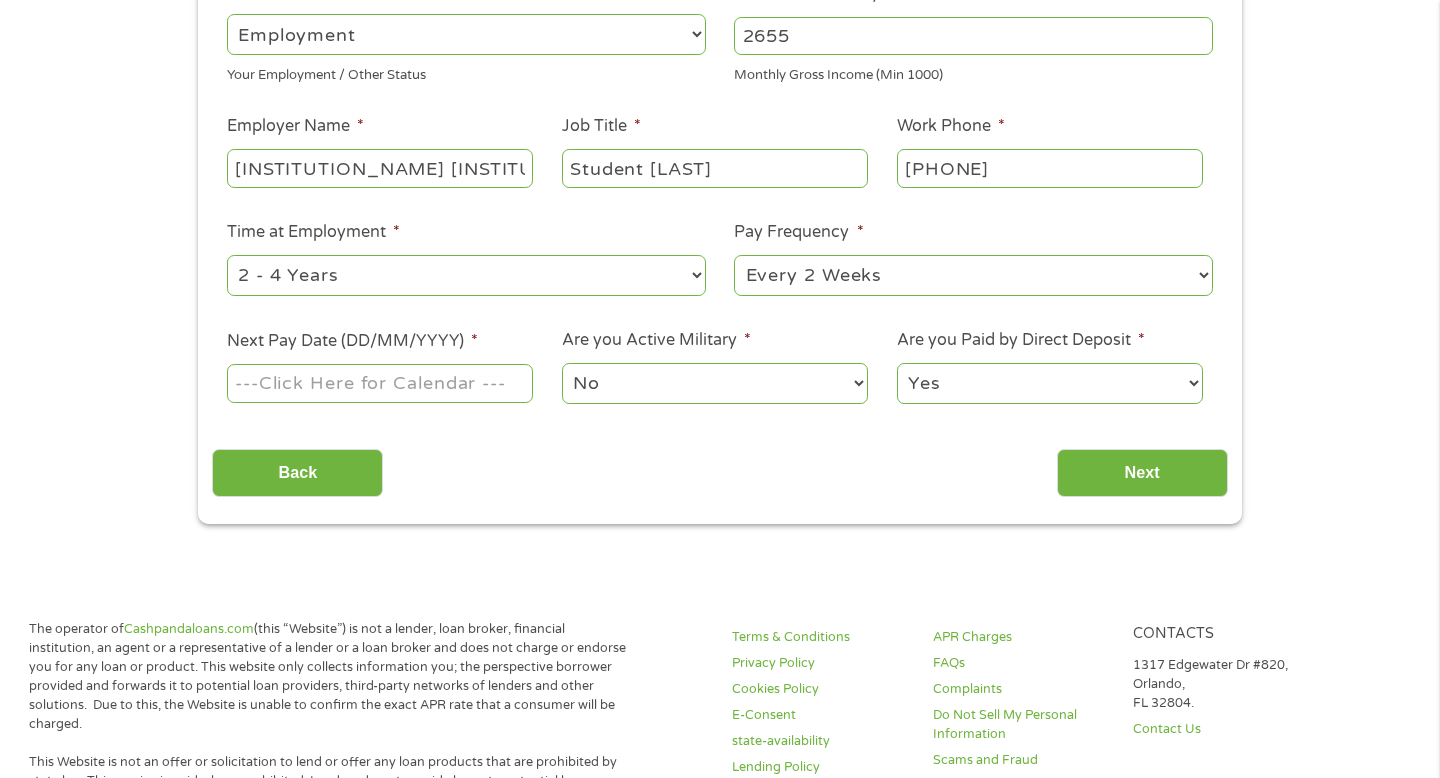 click on "--- Choose one --- 1 Year or less 1 - 2 Years 2 - 4 Years Over 4 Years" at bounding box center [466, 275] 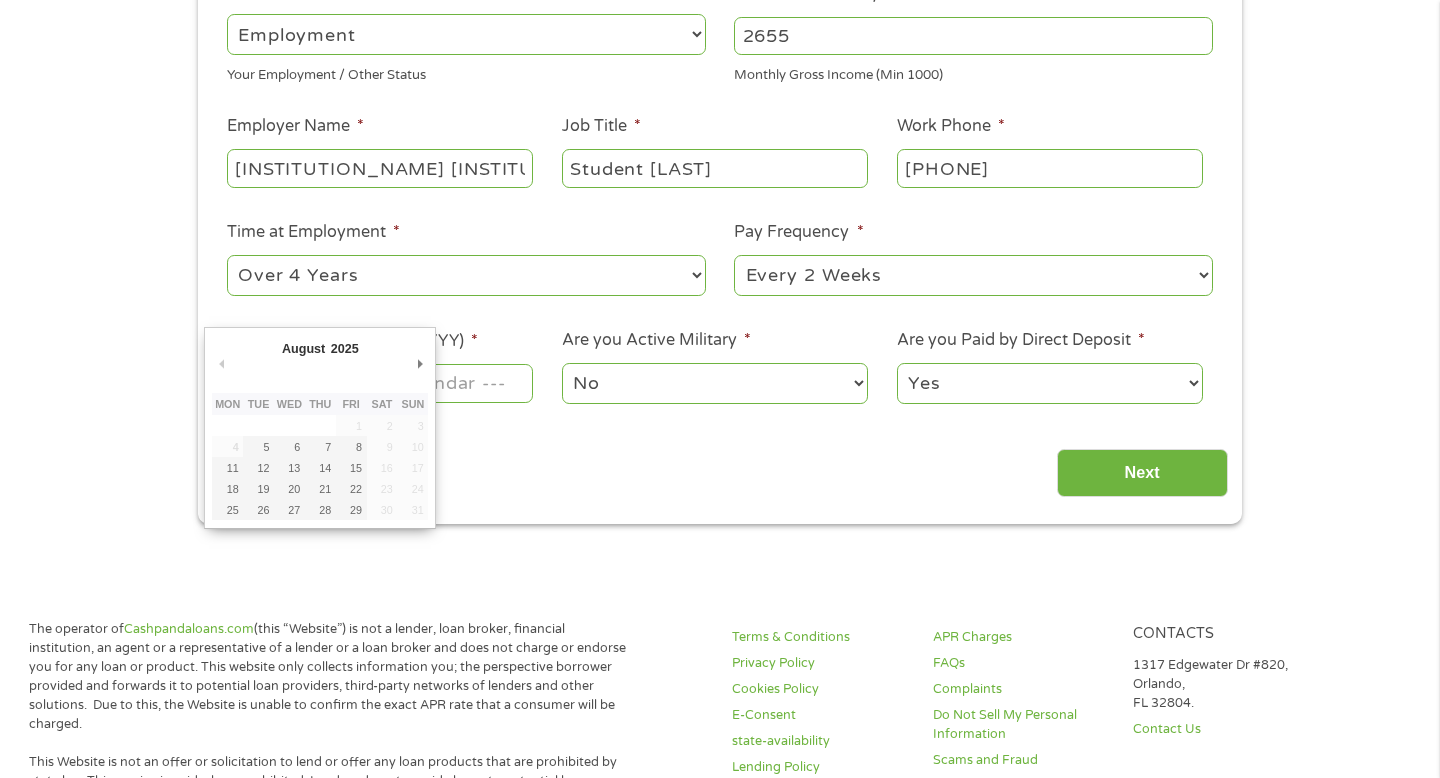 click on "Next Pay Date (DD/MM/YYYY) *" at bounding box center [380, 383] 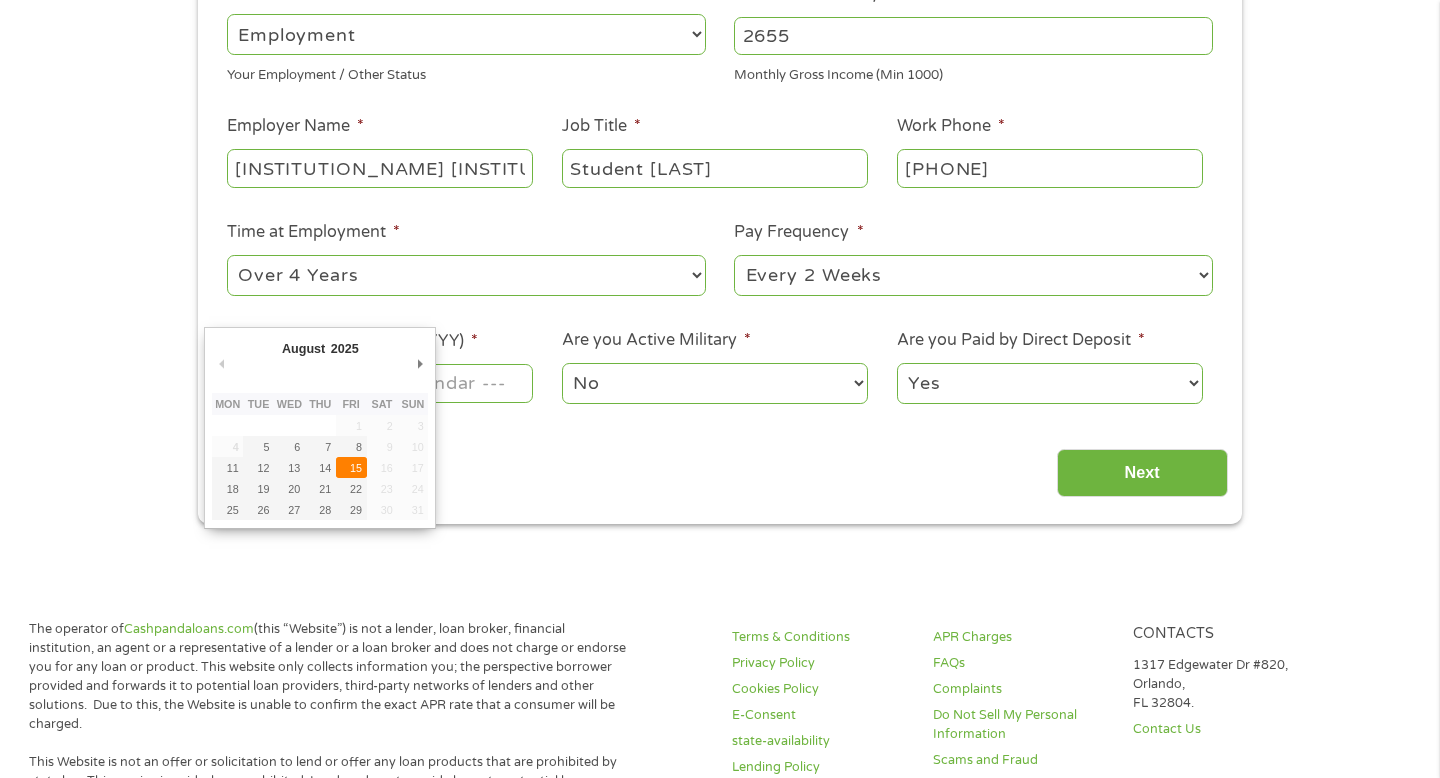 type on "15/08/2025" 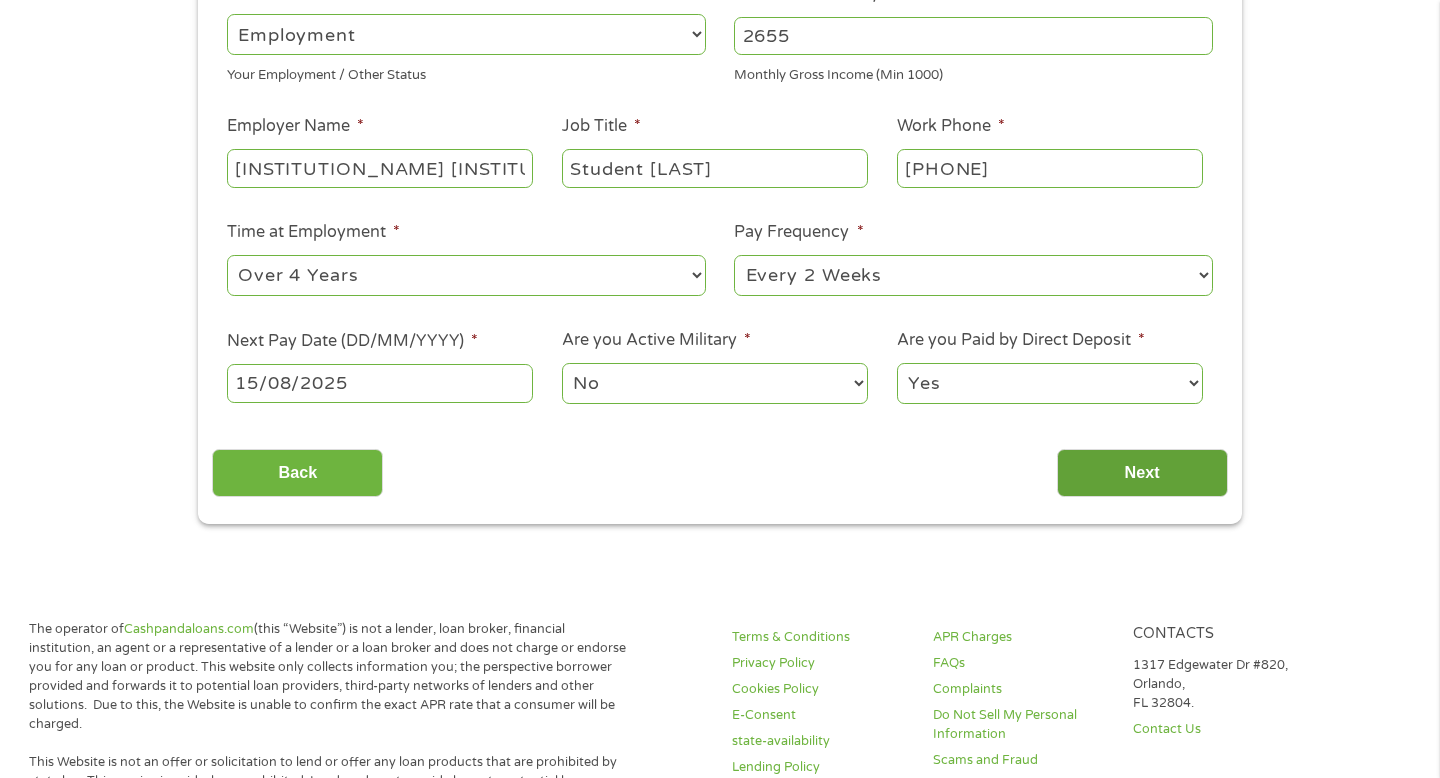click on "Next" at bounding box center (1142, 473) 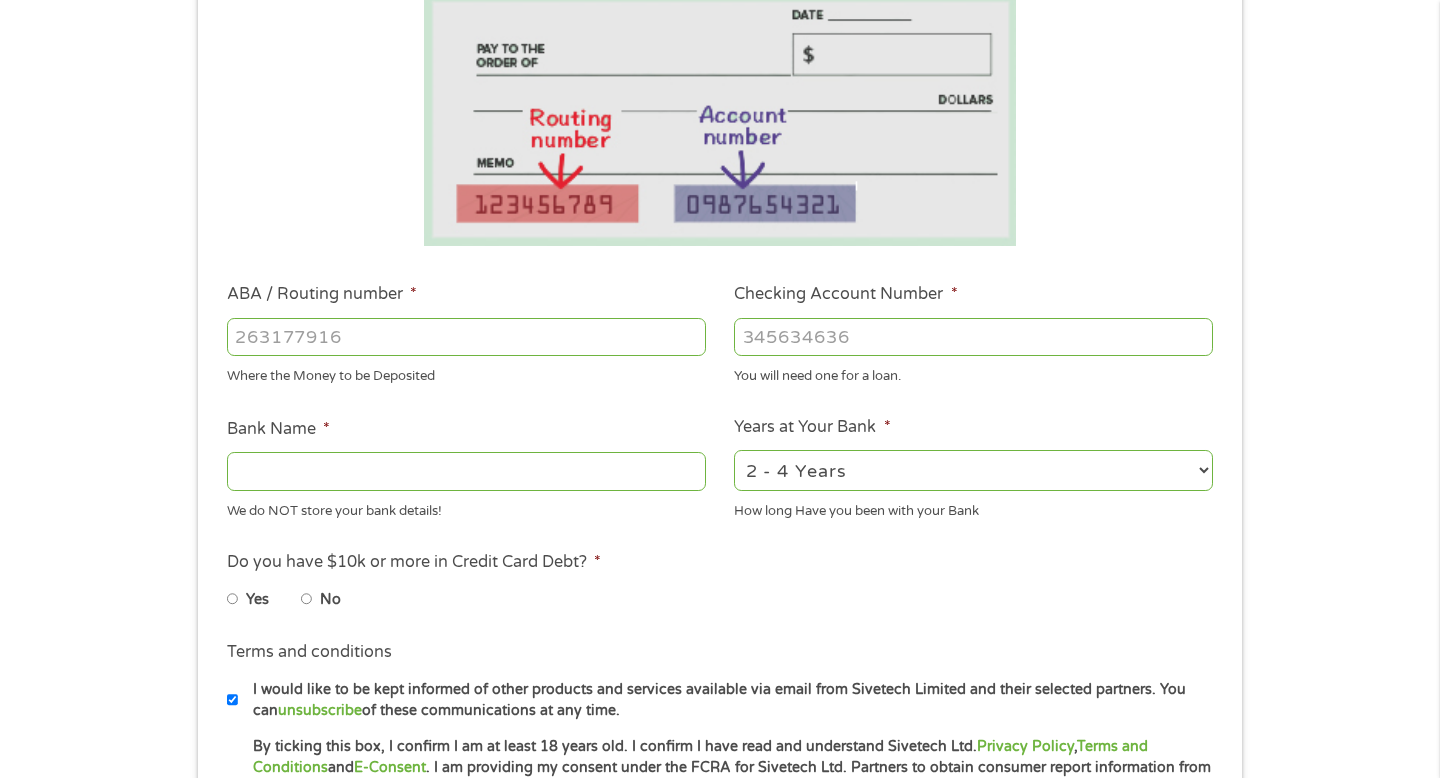 scroll, scrollTop: 309, scrollLeft: 0, axis: vertical 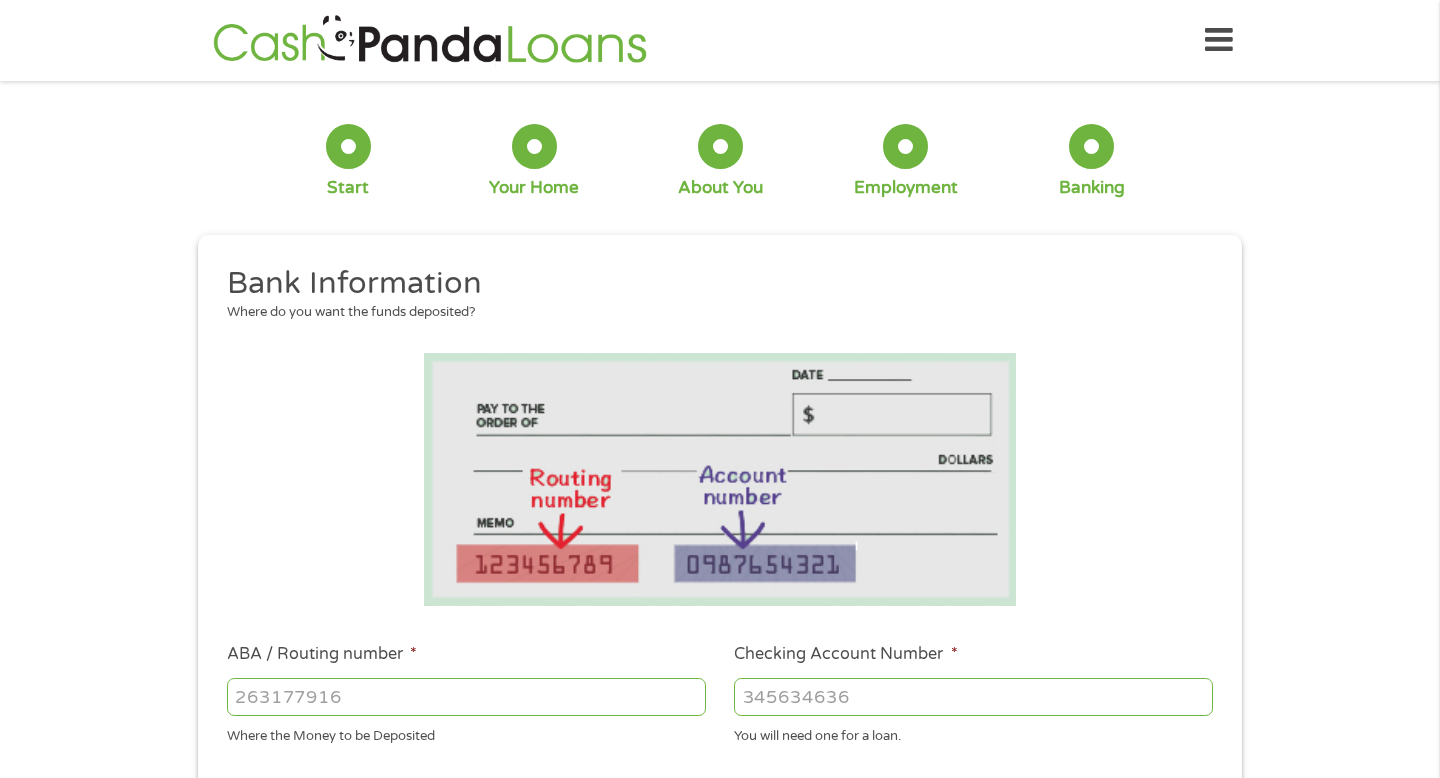 click on "1         Start   2         Your Home   3         About You   4         Employment   5         Banking   6
This field is hidden when viewing the form gclid EAIaIQobChMImsmjs8bxjgMV30B_AB0HDgNtEAAYASAAEgJnYPD_BwE This field is hidden when viewing the form Referrer https://www.cashpandaloans.com/?medium=adwords&source=adwords&campaign=22549846227&adgroup=188036189468&creative=752117433323&position&keyword=panda%20loan&utm_term=%7Bsearchterm%7D&matchtype=%7Bterm%7D&device=c&network=g&gad_source=1&gad_campaignid=22549846227&gbraid=0AAAAABxw2Ii_GXzvrQCA_tv7xkbeiB0ra&gclid=EAIaIQobChMImsmjs8bxjgMV30B_AB0HDgNtEAAYASAAEgJnYPD_BwE This field is hidden when viewing the form Source adwords This field is hidden when viewing the form Campaign 22082442849 This field is hidden when viewing the form Medium adwords This field is hidden when viewing the form adgroup 171710593894 This field is hidden when viewing the form creative 711057811180 p c g" at bounding box center [720, 711] 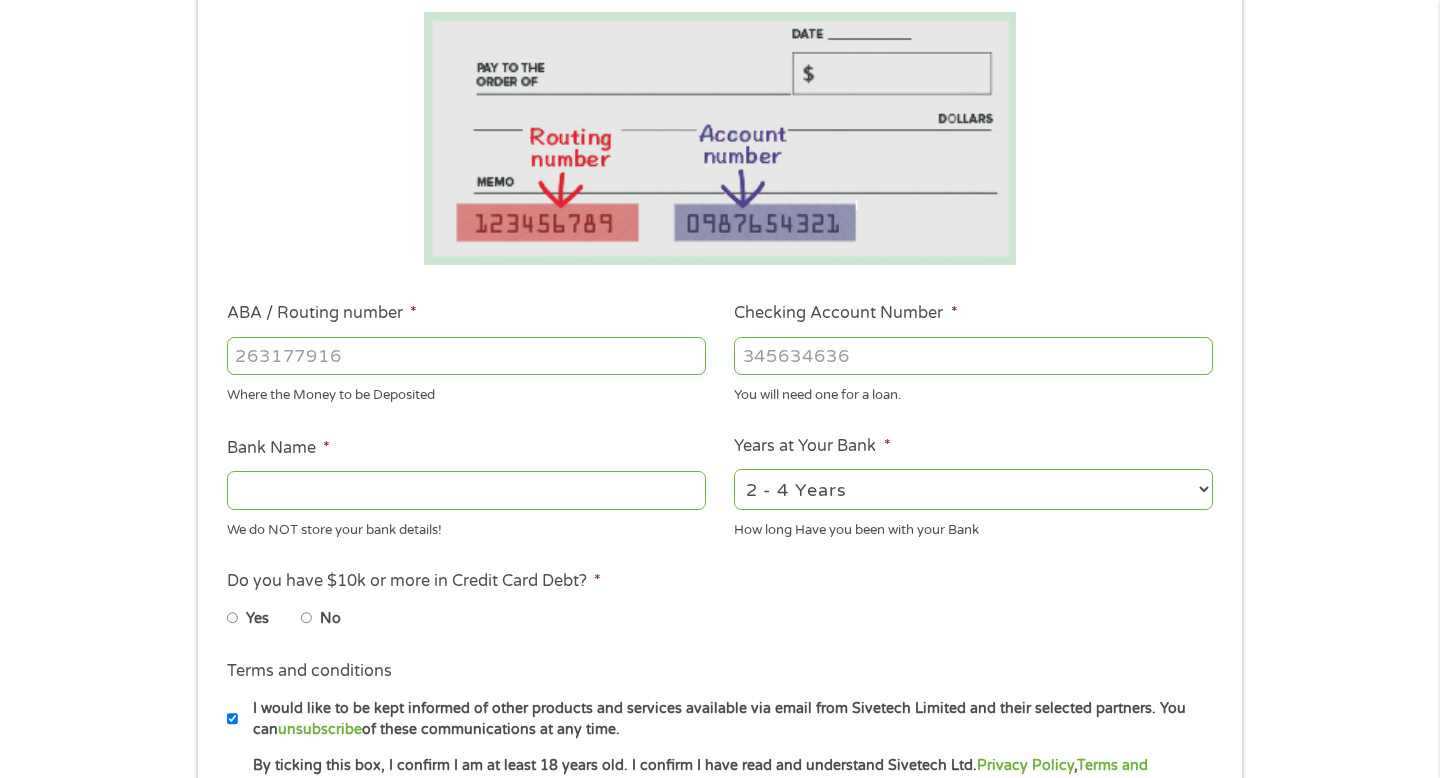 scroll, scrollTop: 320, scrollLeft: 0, axis: vertical 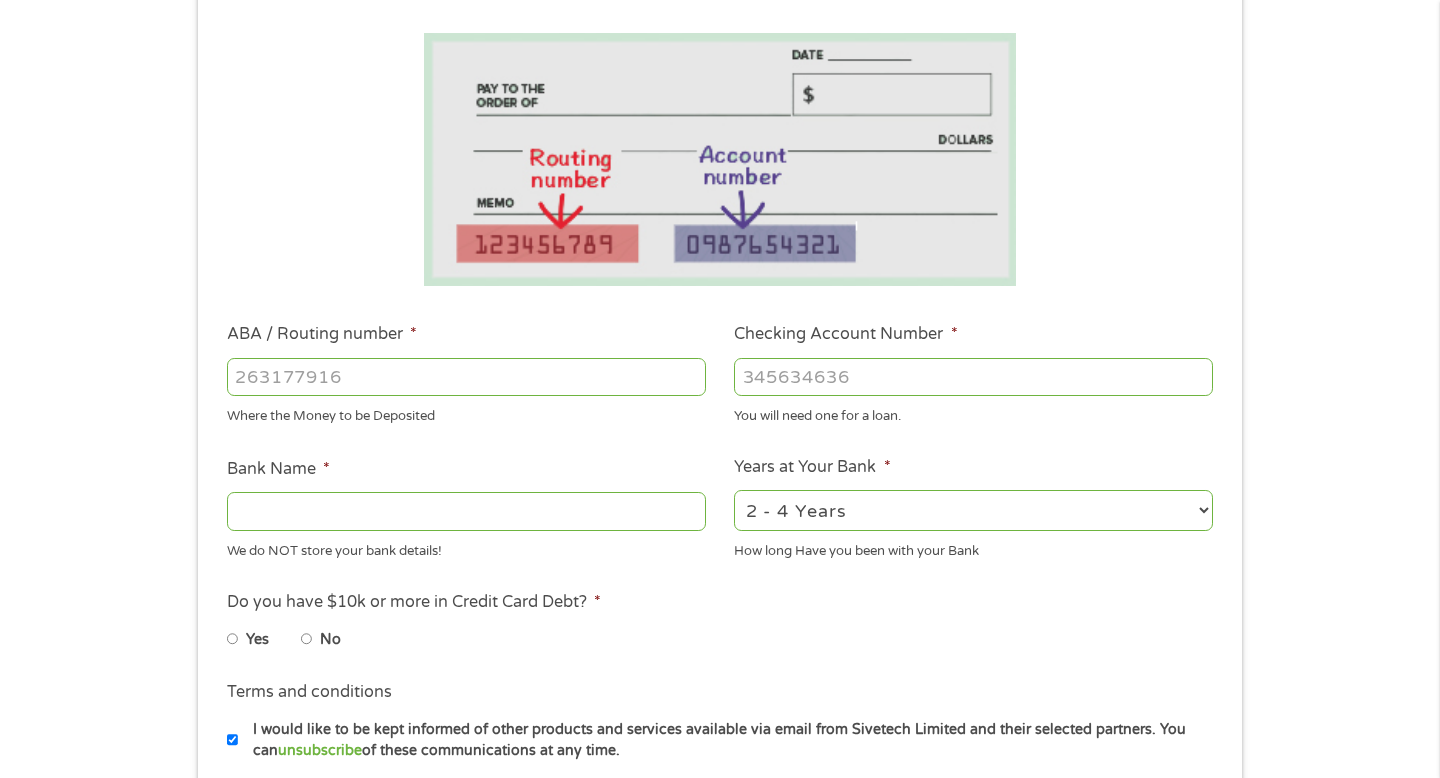 click on "ABA / Routing number *" at bounding box center (466, 377) 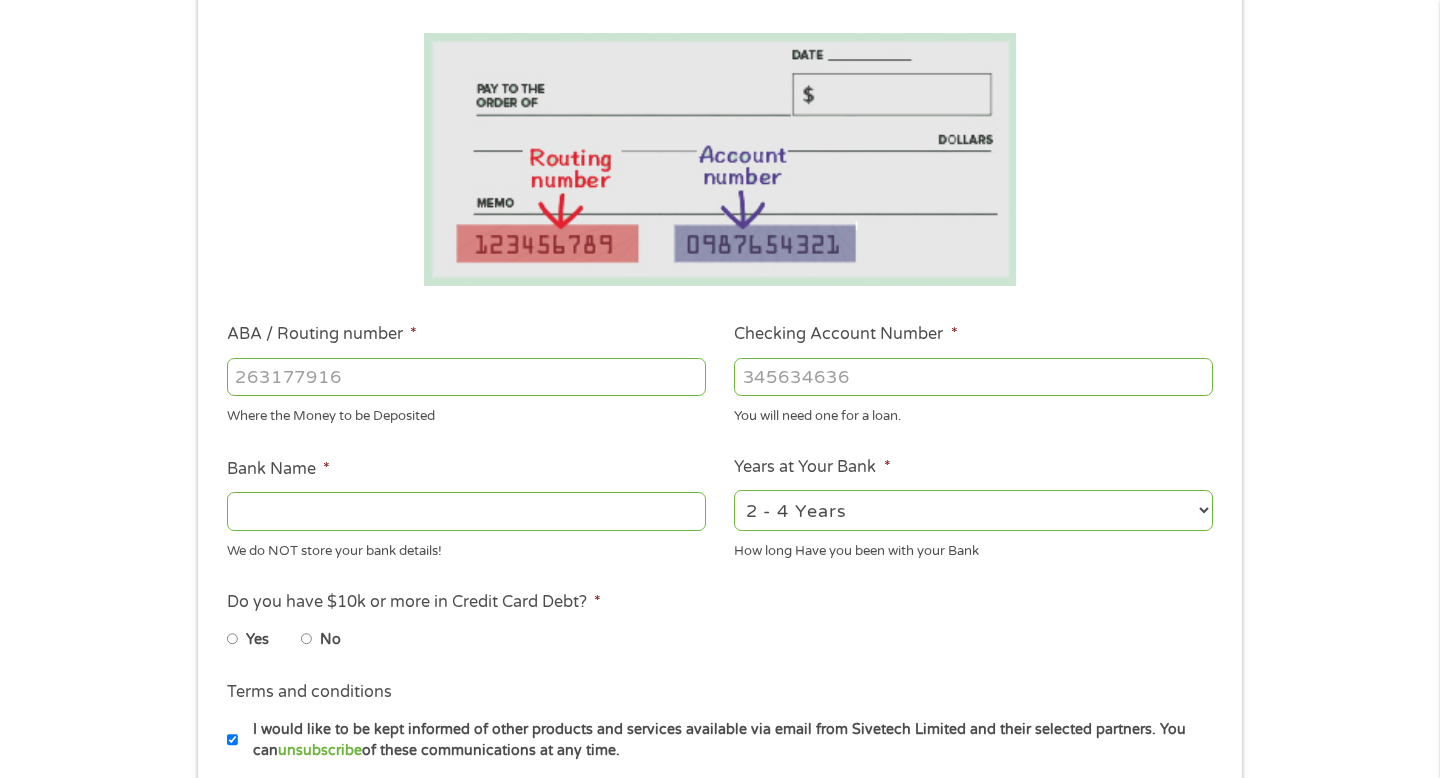 type on "[CREDIT_CARD_NUMBER]" 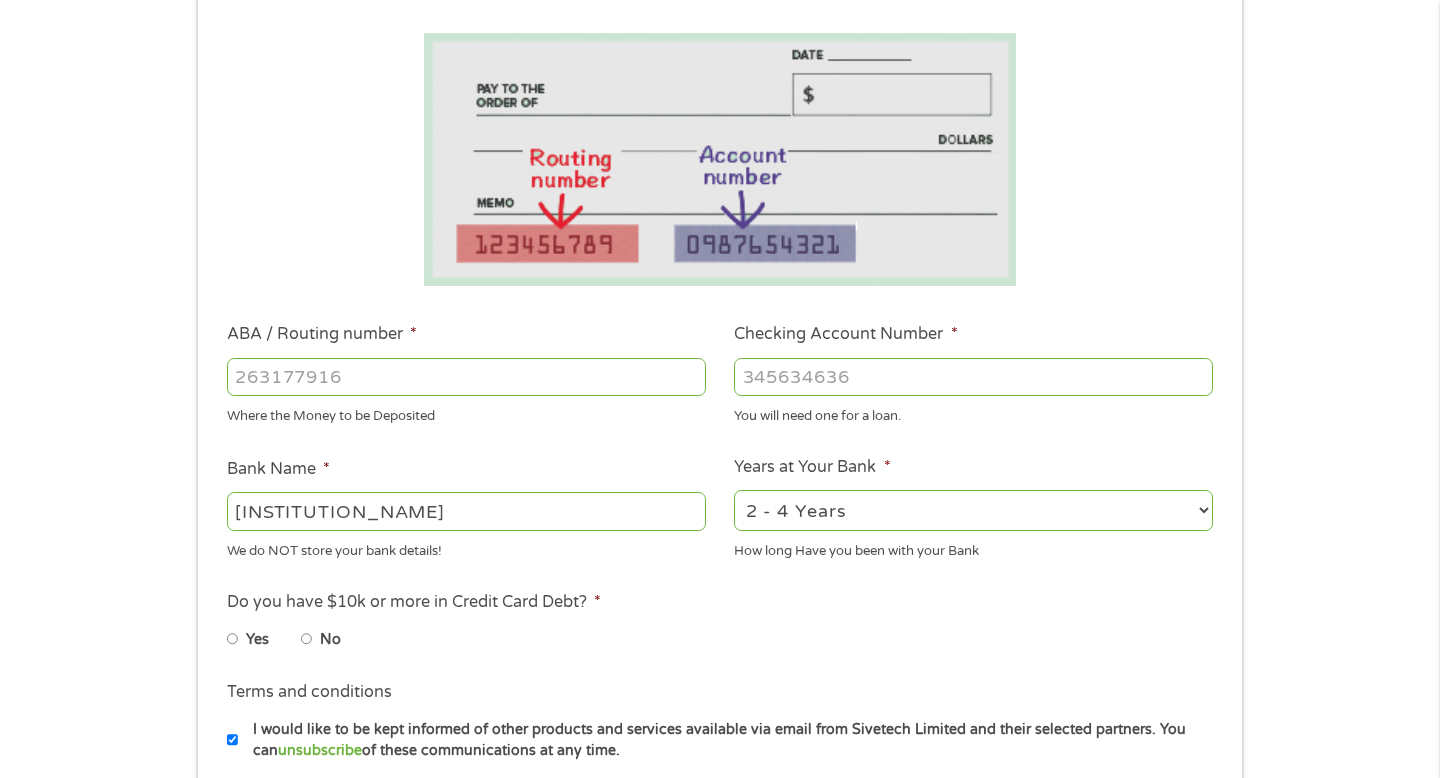 type on "[CREDIT_CARD_NUMBER]" 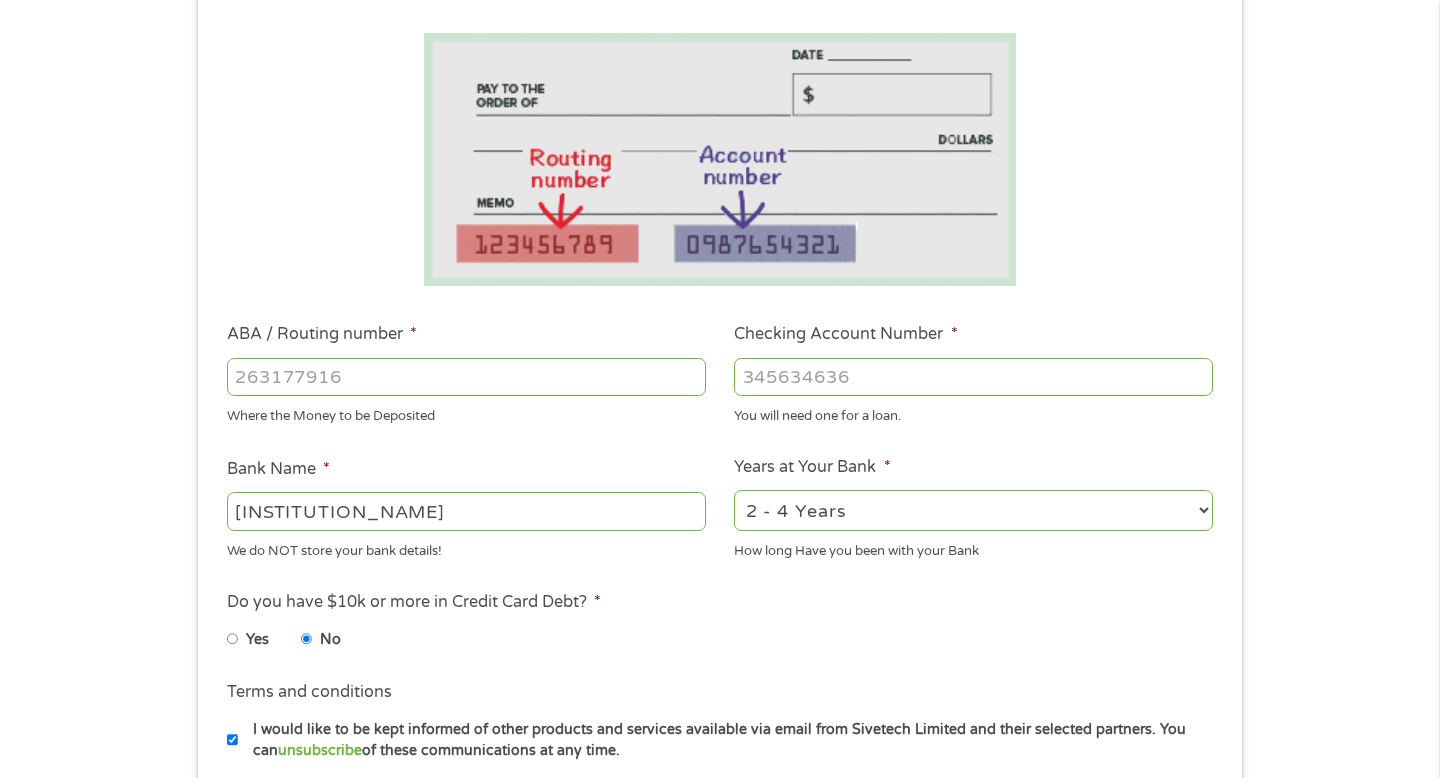 click on "Do you have $10k or more in Credit Card Debt? *
Yes
No" at bounding box center [719, 628] 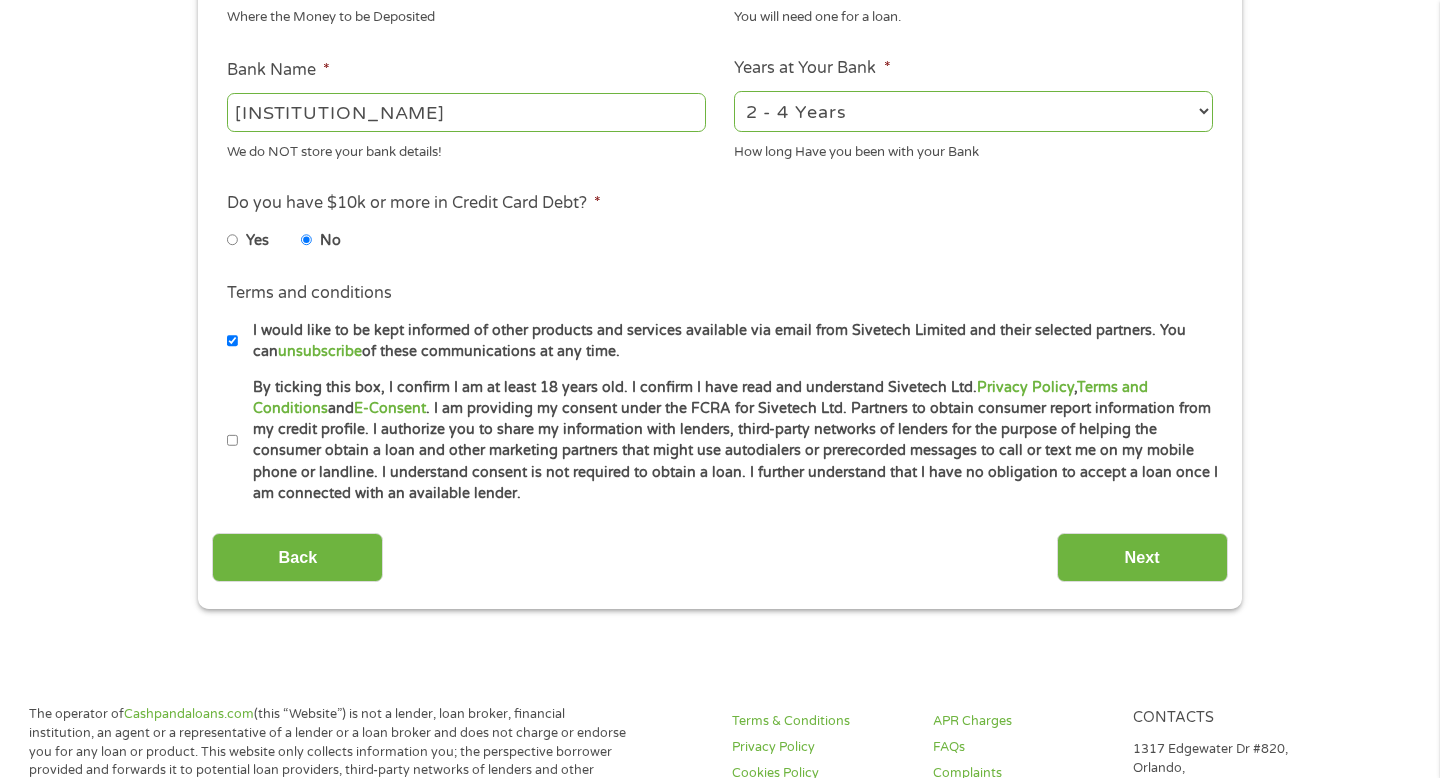 scroll, scrollTop: 720, scrollLeft: 0, axis: vertical 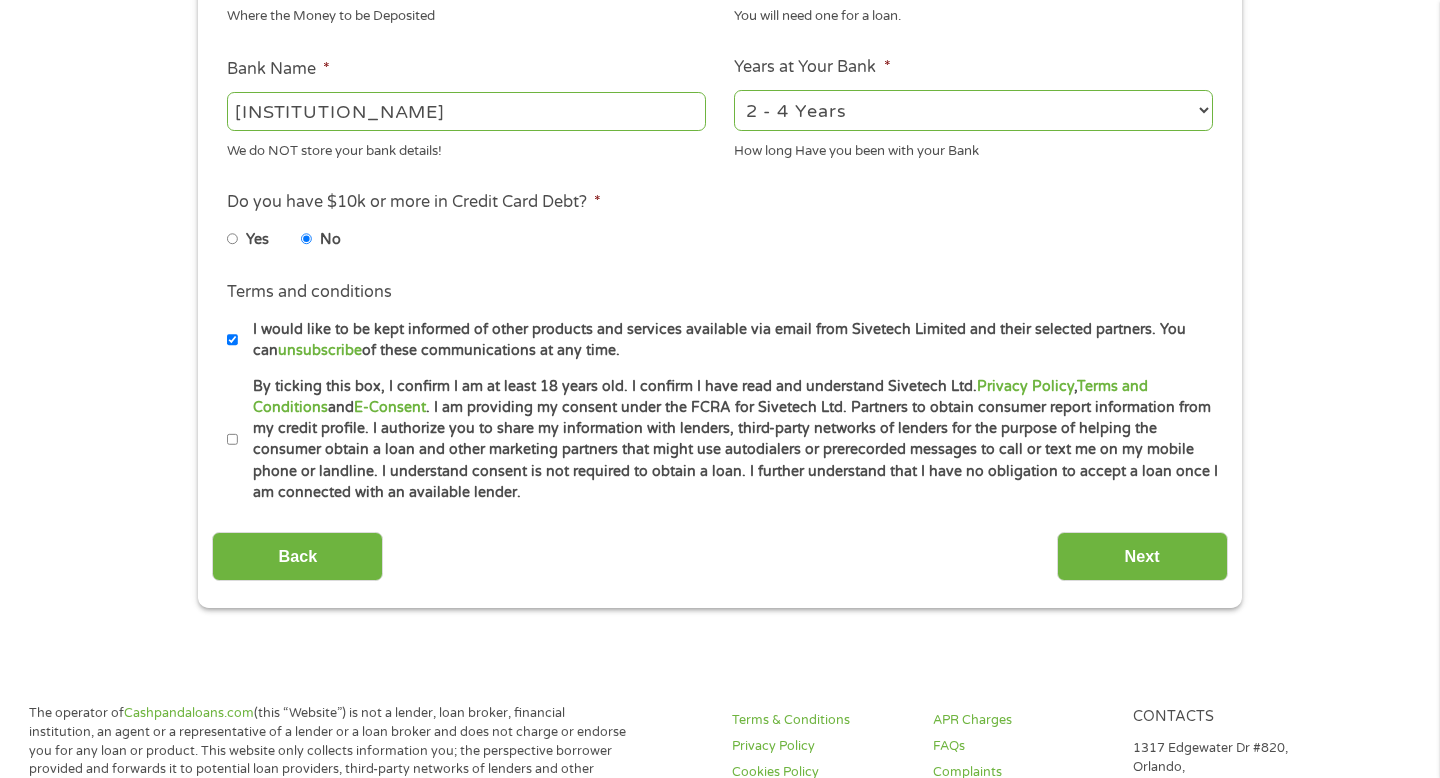 click on "By ticking this box, I confirm I am at least 18 years old. I confirm I have read and understand Sivetech Ltd.  Privacy Policy ,  Terms and Conditions  and  E-Consent . I am providing my consent under the FCRA for Sivetech Ltd. Partners to obtain consumer report information from my credit profile. I authorize you to share my information with lenders, third-party networks of lenders for the purpose of helping the consumer obtain a loan and other marketing partners that might use autodialers or prerecorded messages to call or text me on my mobile phone or landline. I understand consent is not required to obtain a loan. I further understand that I have no obligation to accept a loan once I am connected with an available lender." at bounding box center (233, 440) 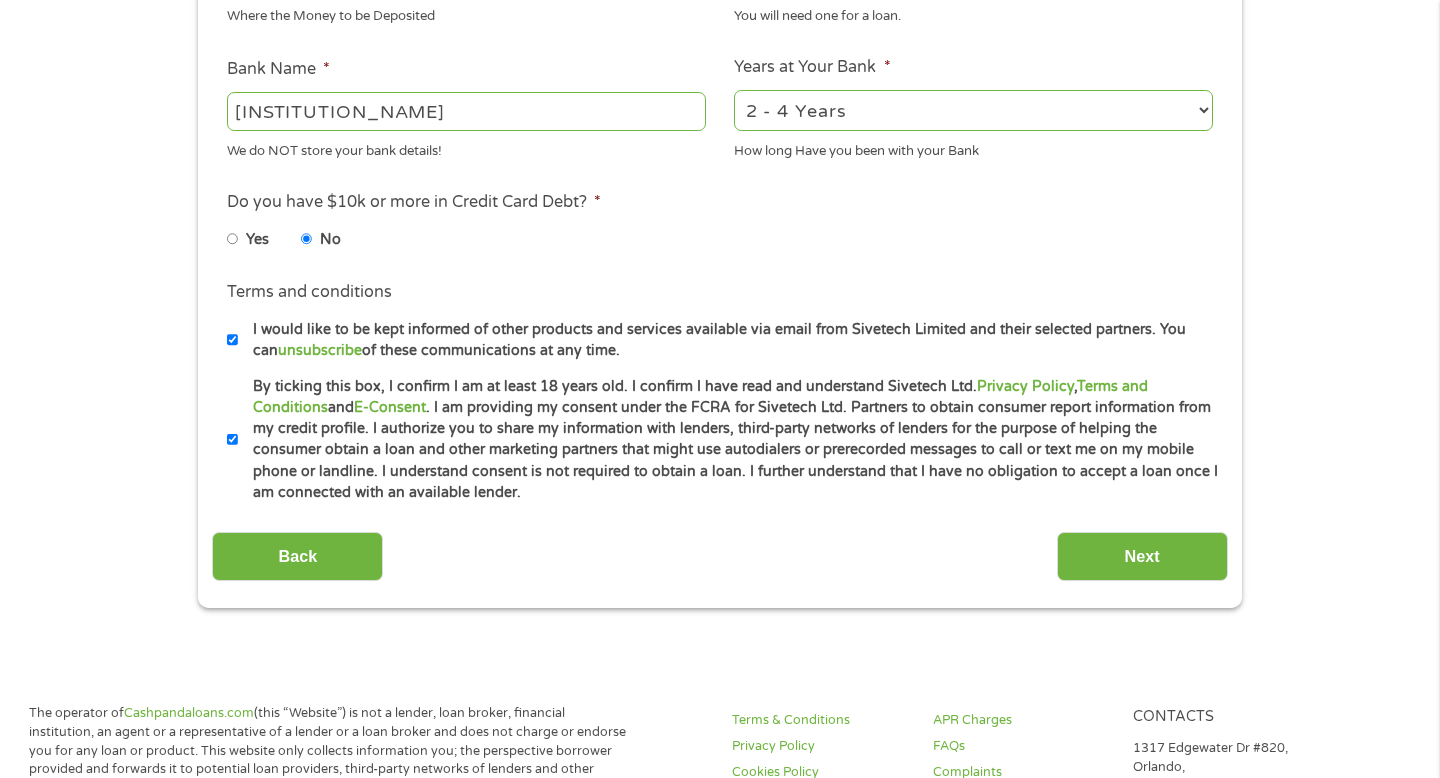 click on "I would like to be kept informed of other products and services available via email from Sivetech Limited and their selected partners. You can   unsubscribe   of these communications at any time." at bounding box center (728, 340) 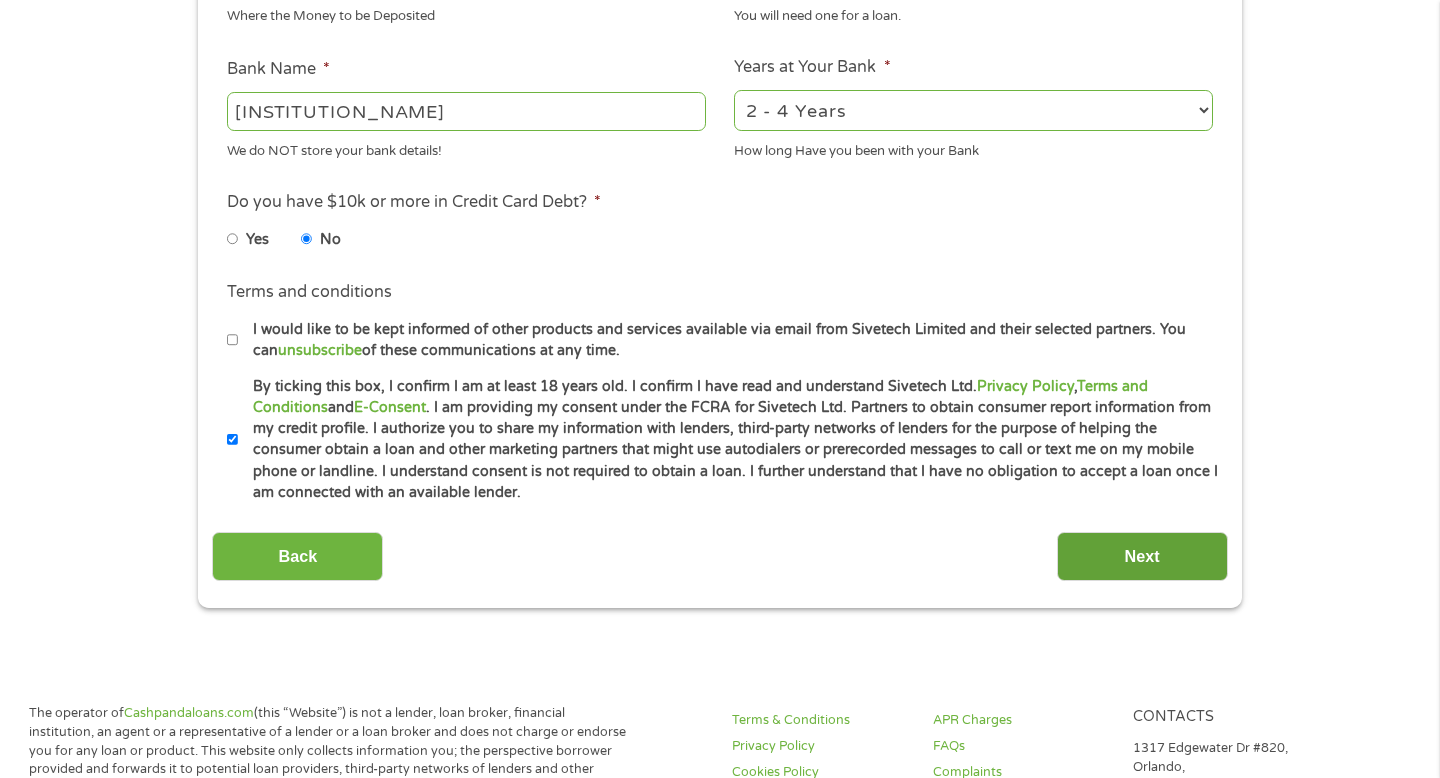 click on "Next" at bounding box center (1142, 556) 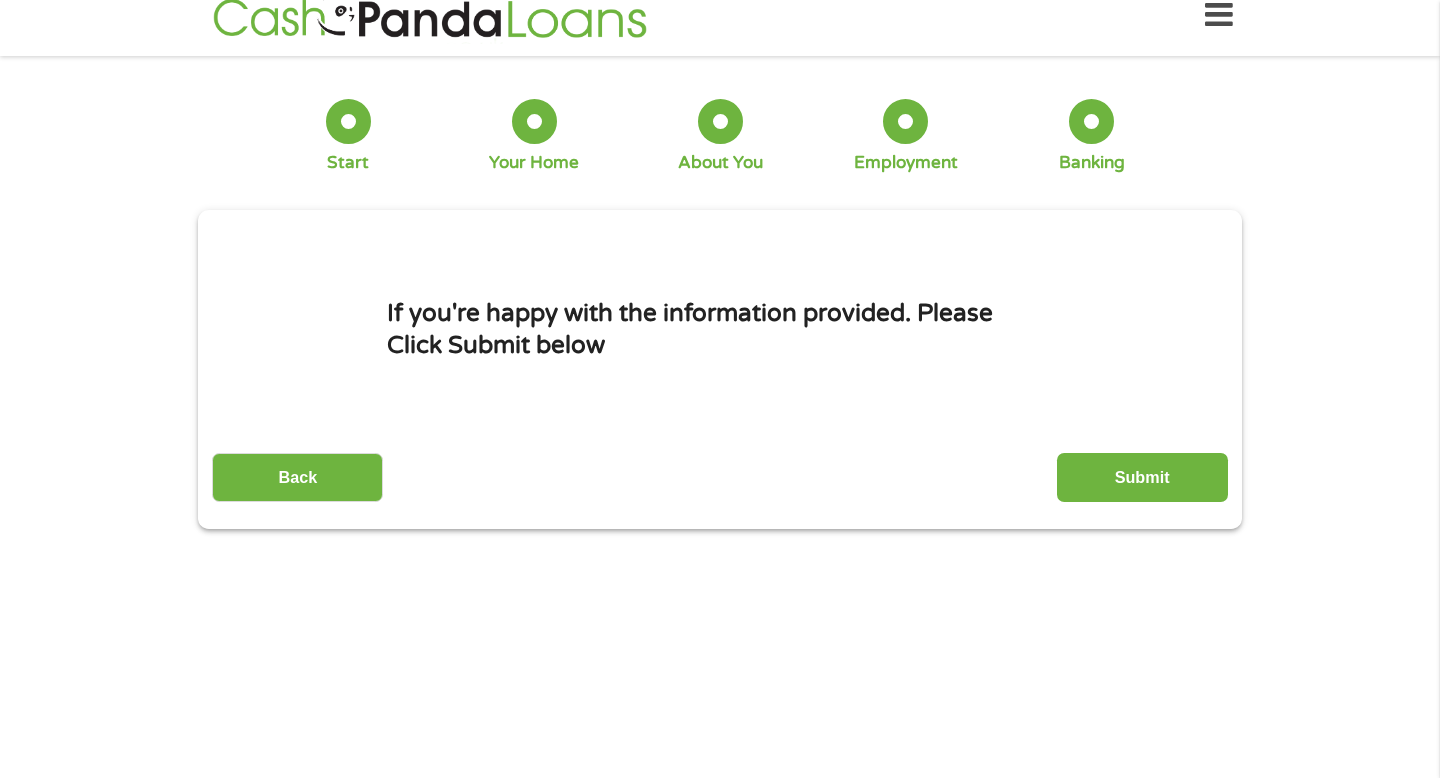 scroll, scrollTop: 0, scrollLeft: 0, axis: both 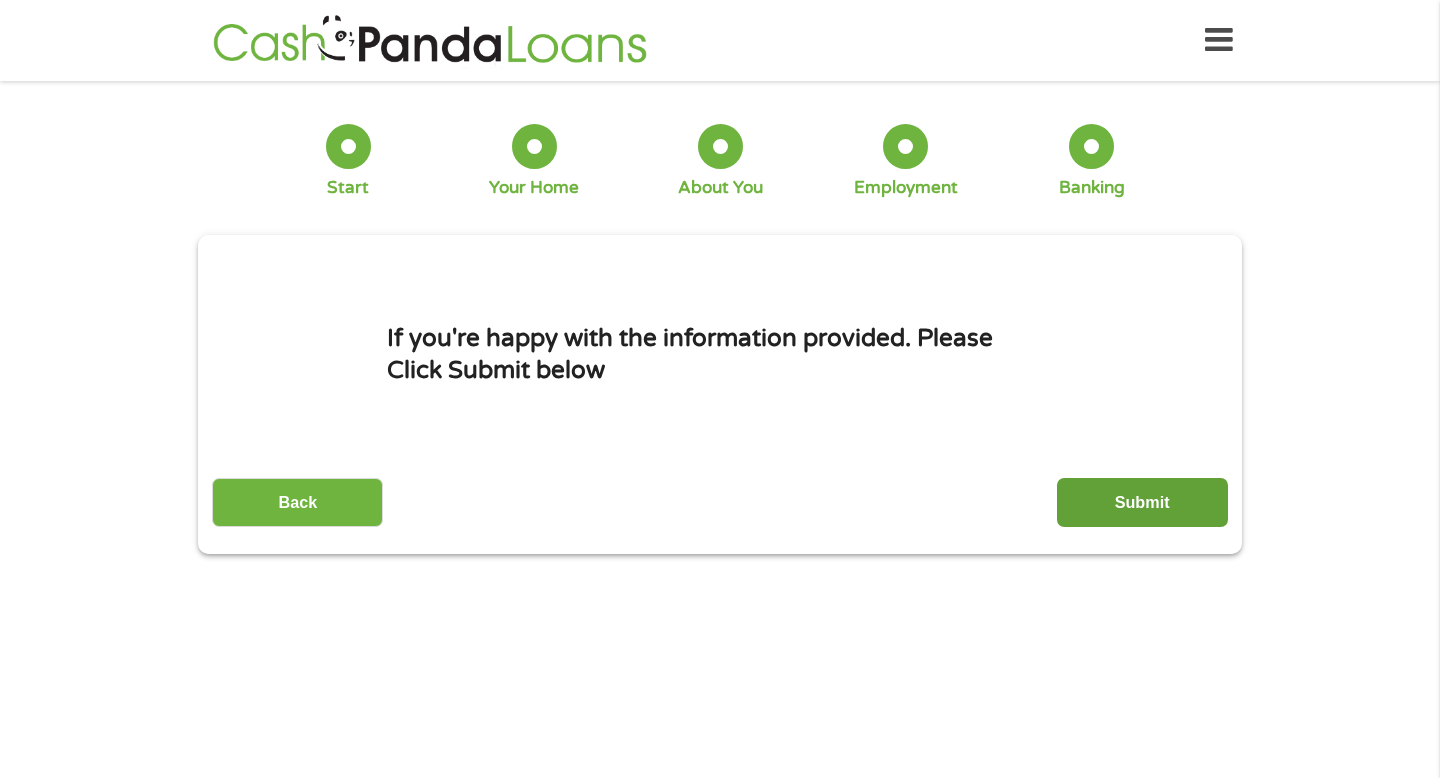 click on "Submit" at bounding box center (1142, 502) 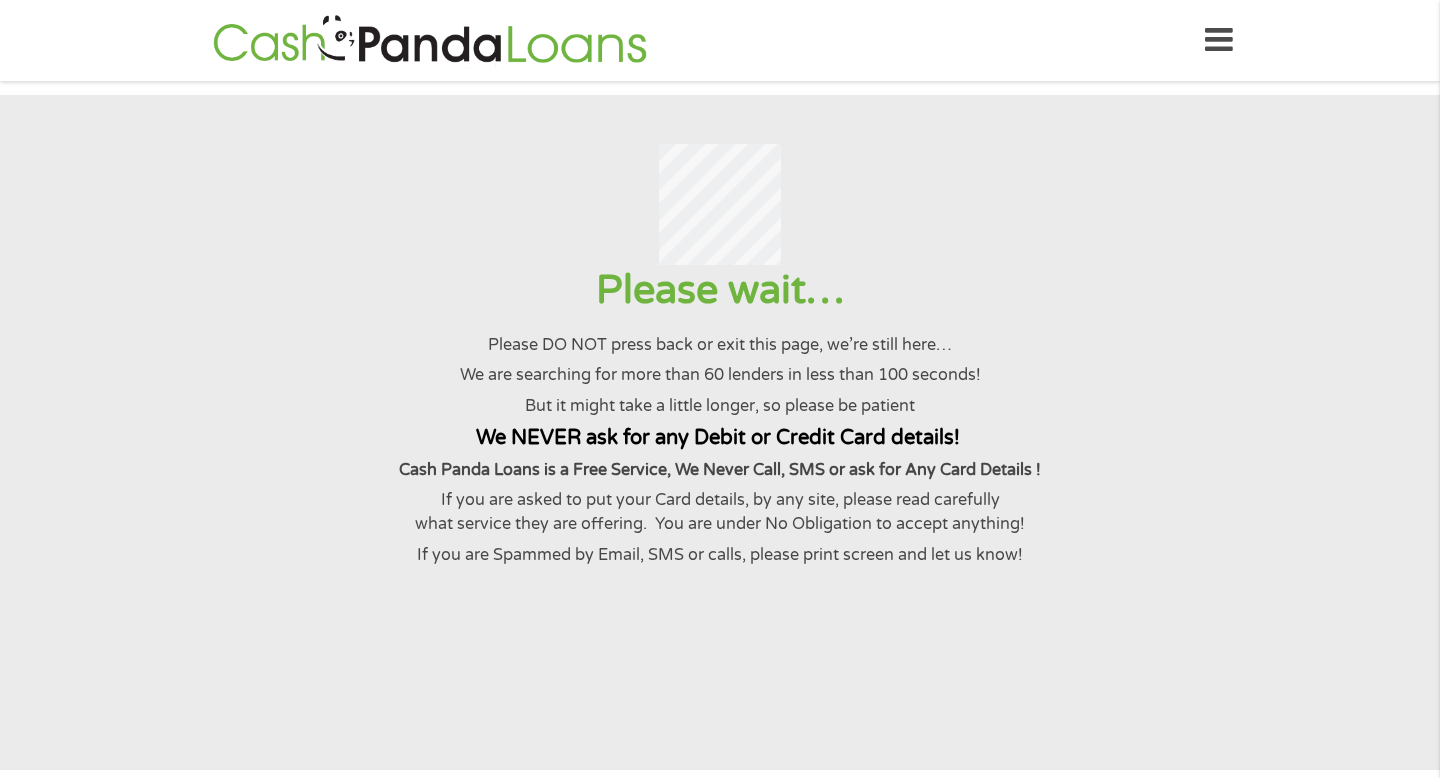 scroll, scrollTop: 0, scrollLeft: 0, axis: both 